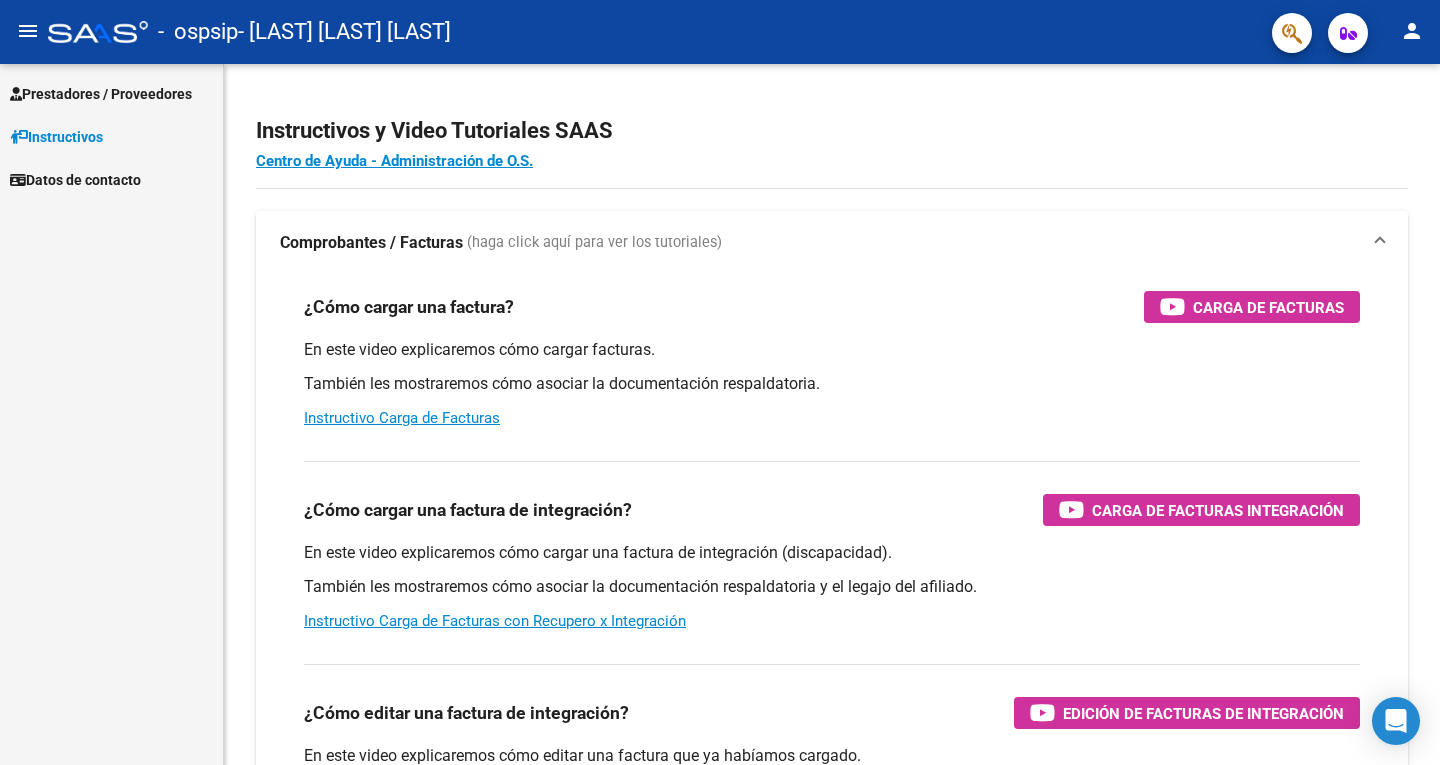 scroll, scrollTop: 0, scrollLeft: 0, axis: both 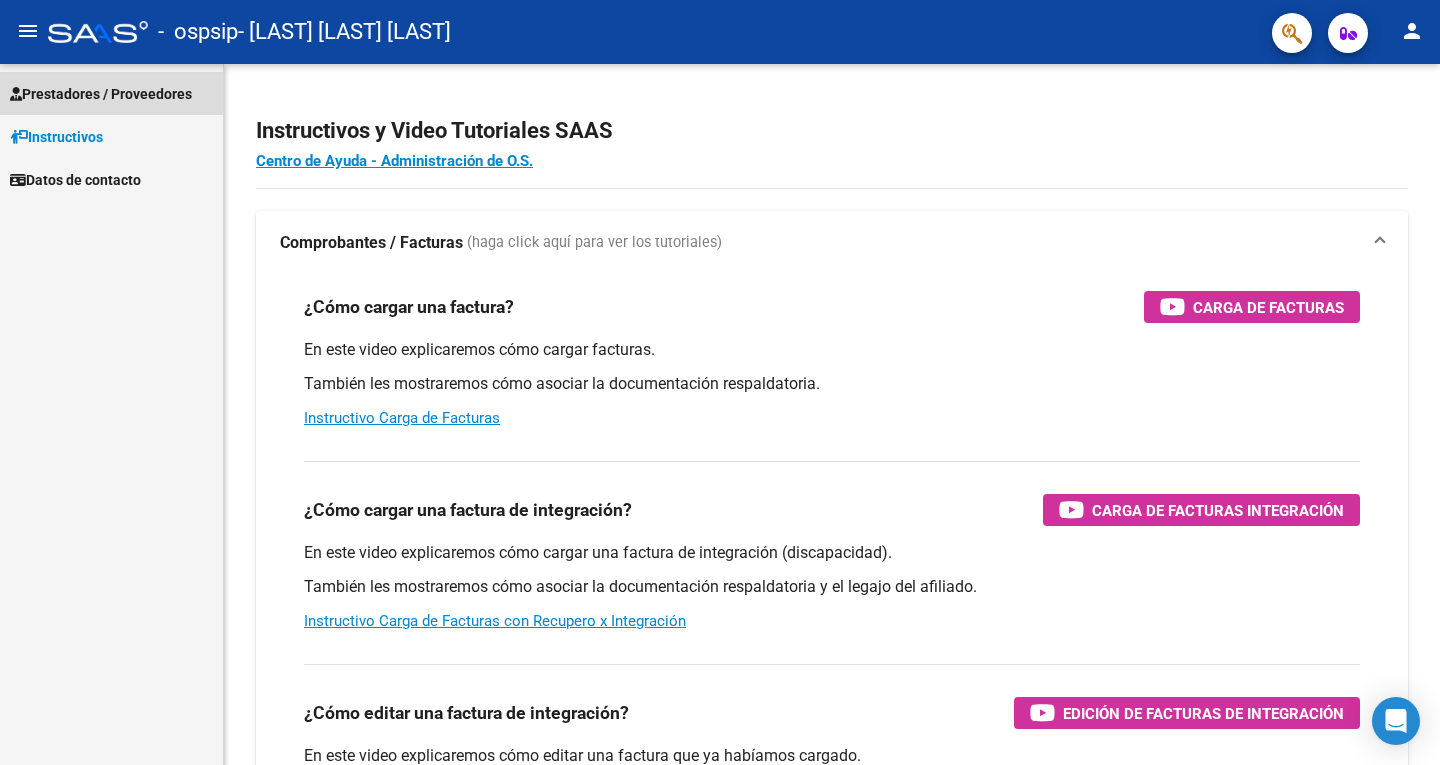 click on "Prestadores / Proveedores" at bounding box center [111, 93] 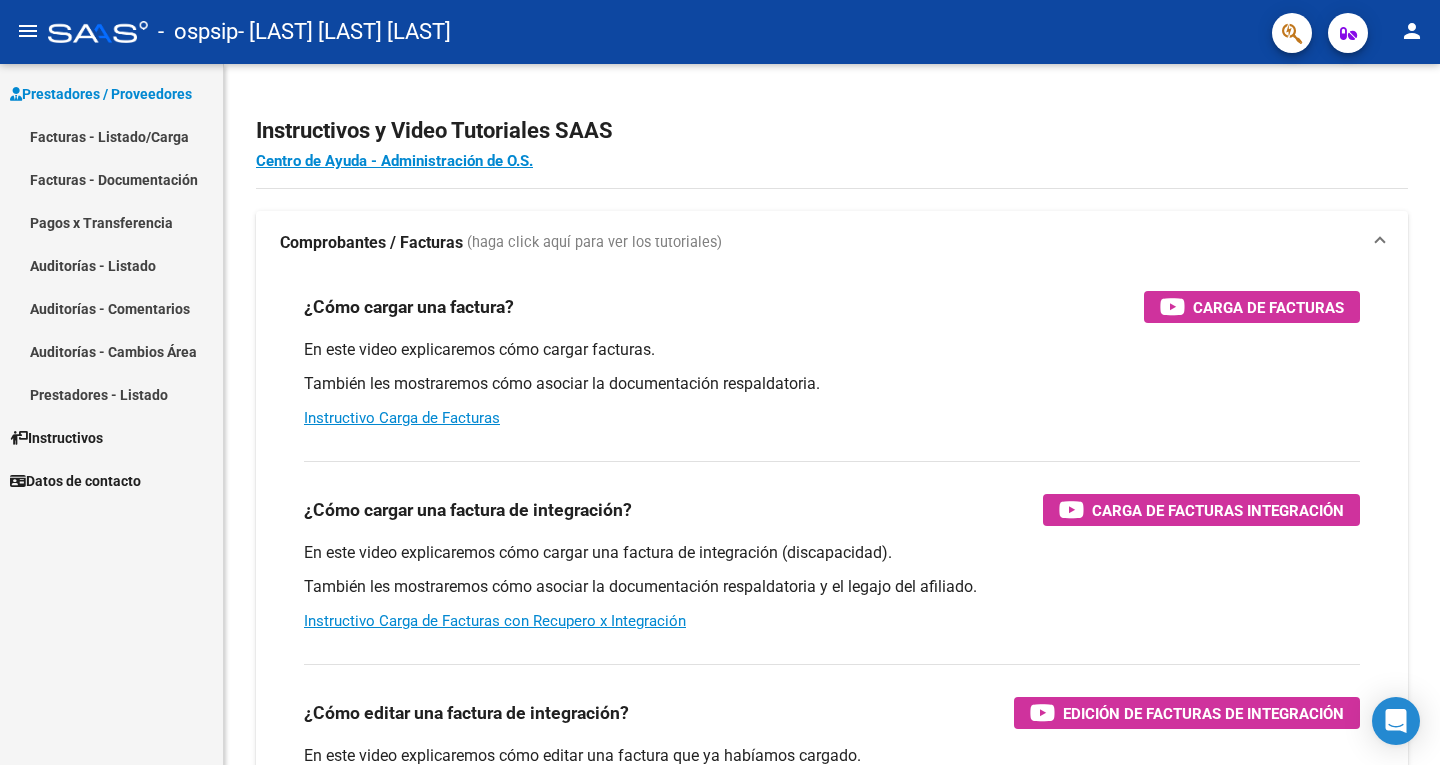 click on "Facturas - Documentación" at bounding box center [111, 179] 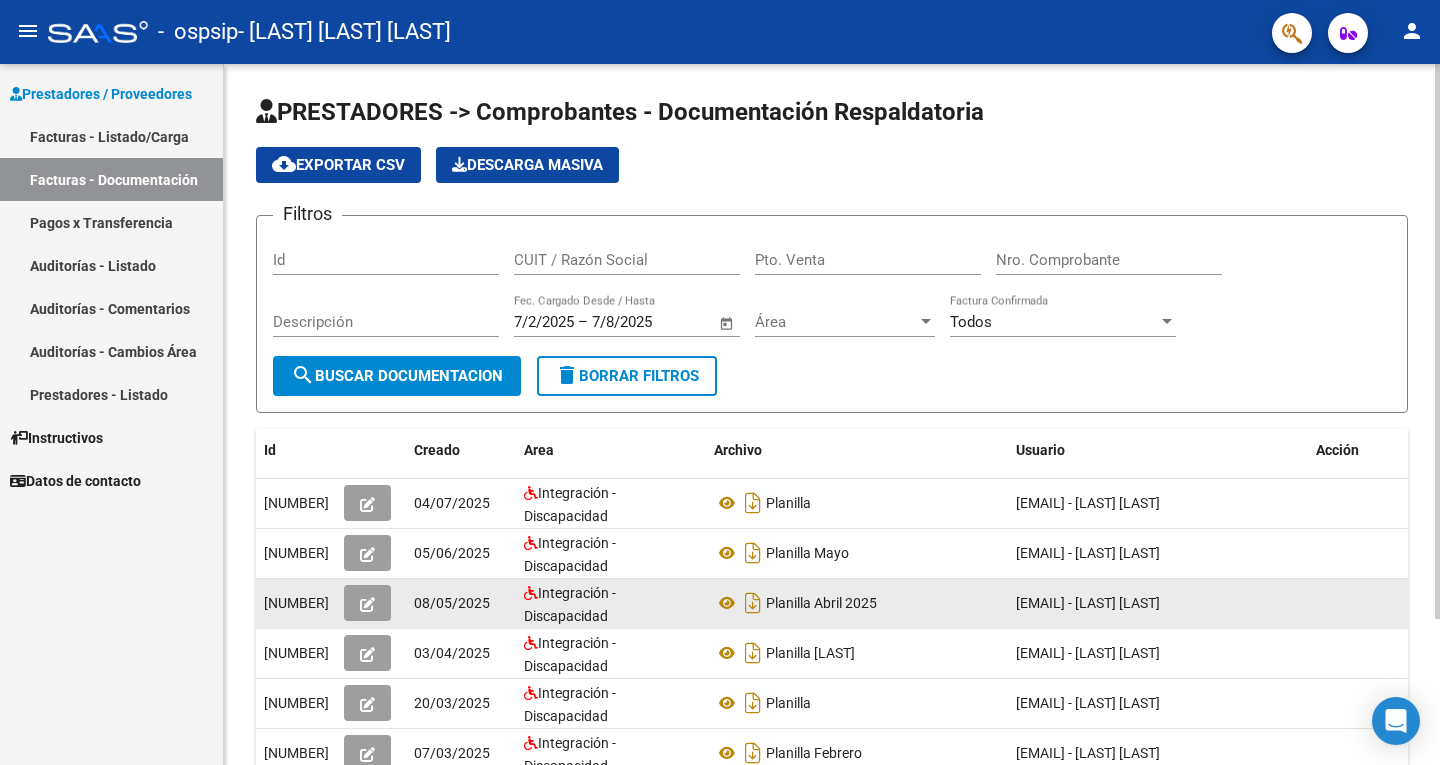 scroll, scrollTop: 4, scrollLeft: 0, axis: vertical 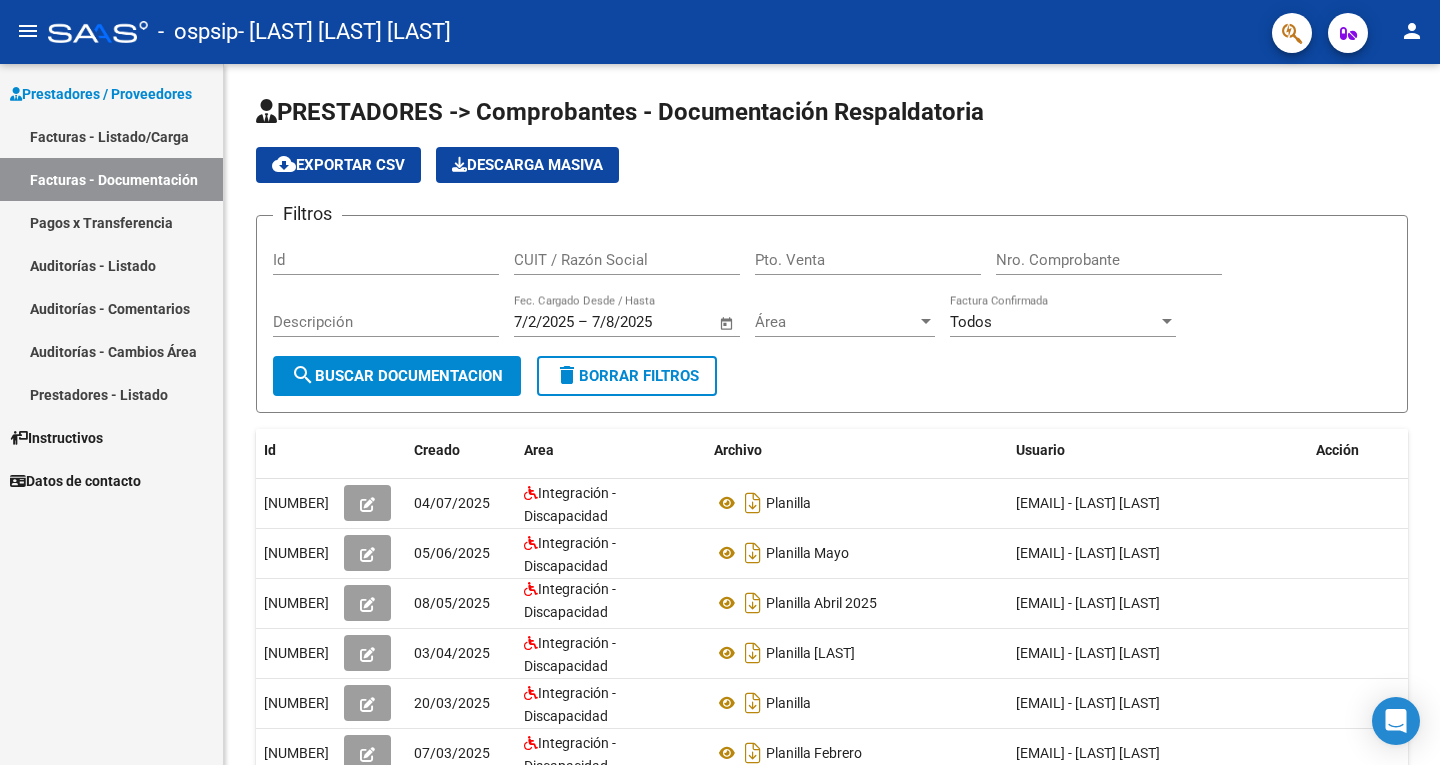 click on "Facturas - Listado/Carga" at bounding box center [111, 136] 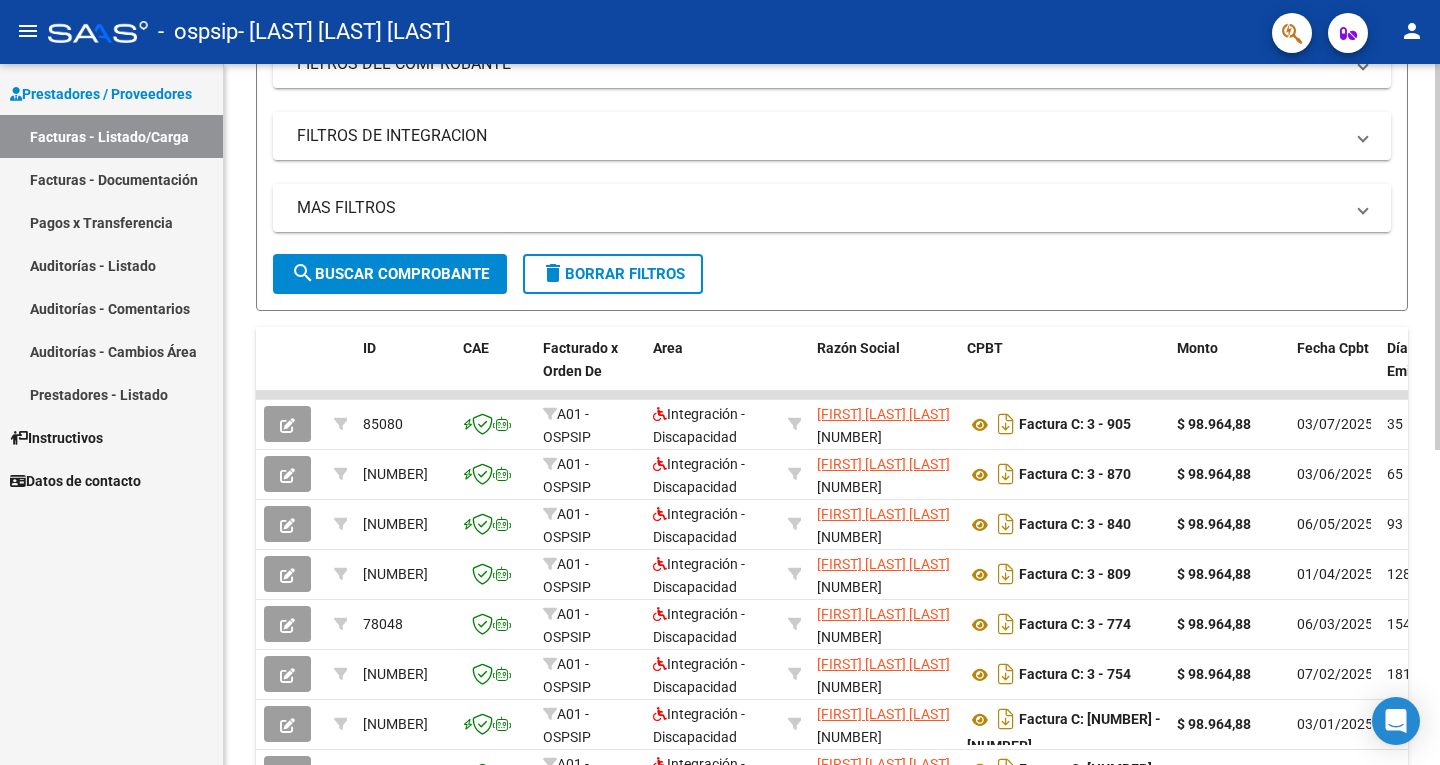 scroll, scrollTop: 100, scrollLeft: 0, axis: vertical 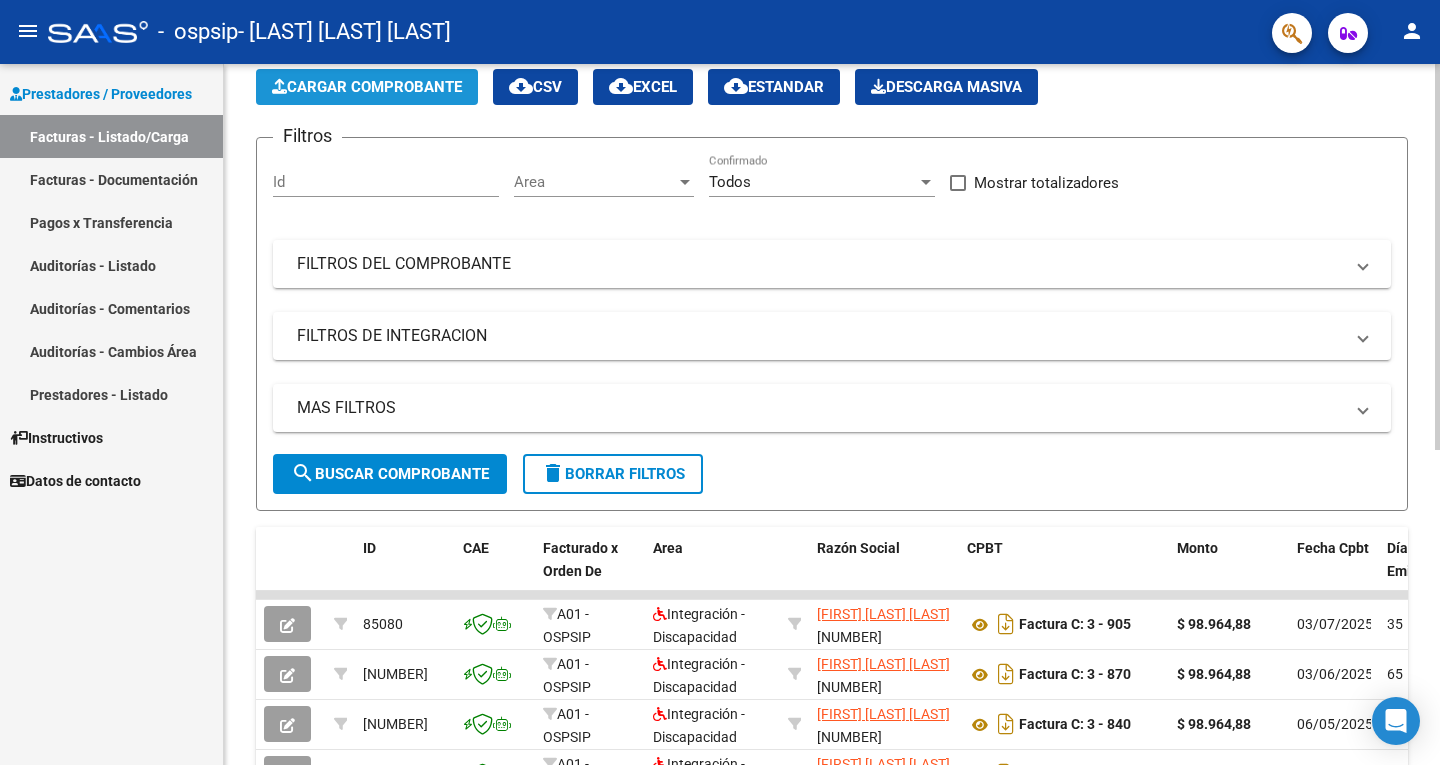 click on "Cargar Comprobante" 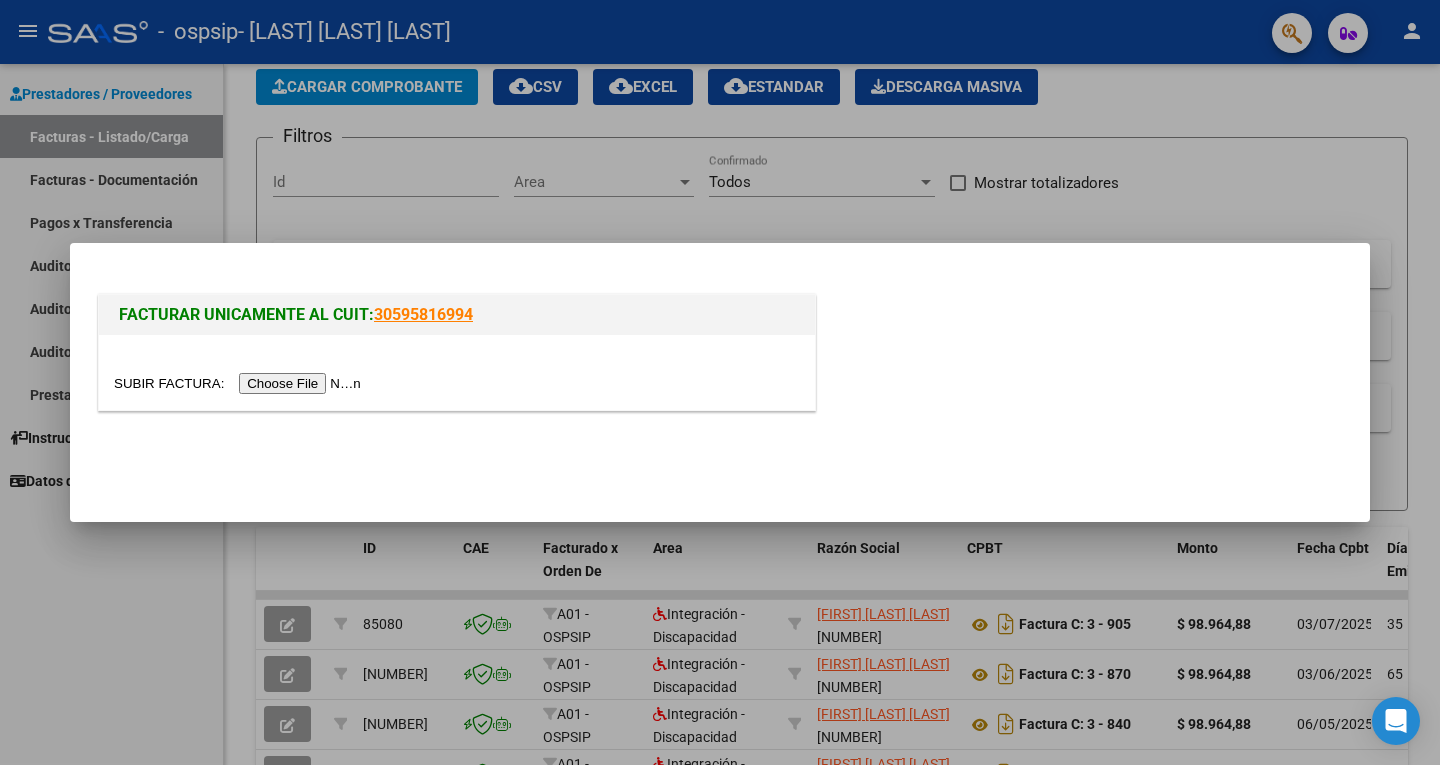 click at bounding box center (240, 383) 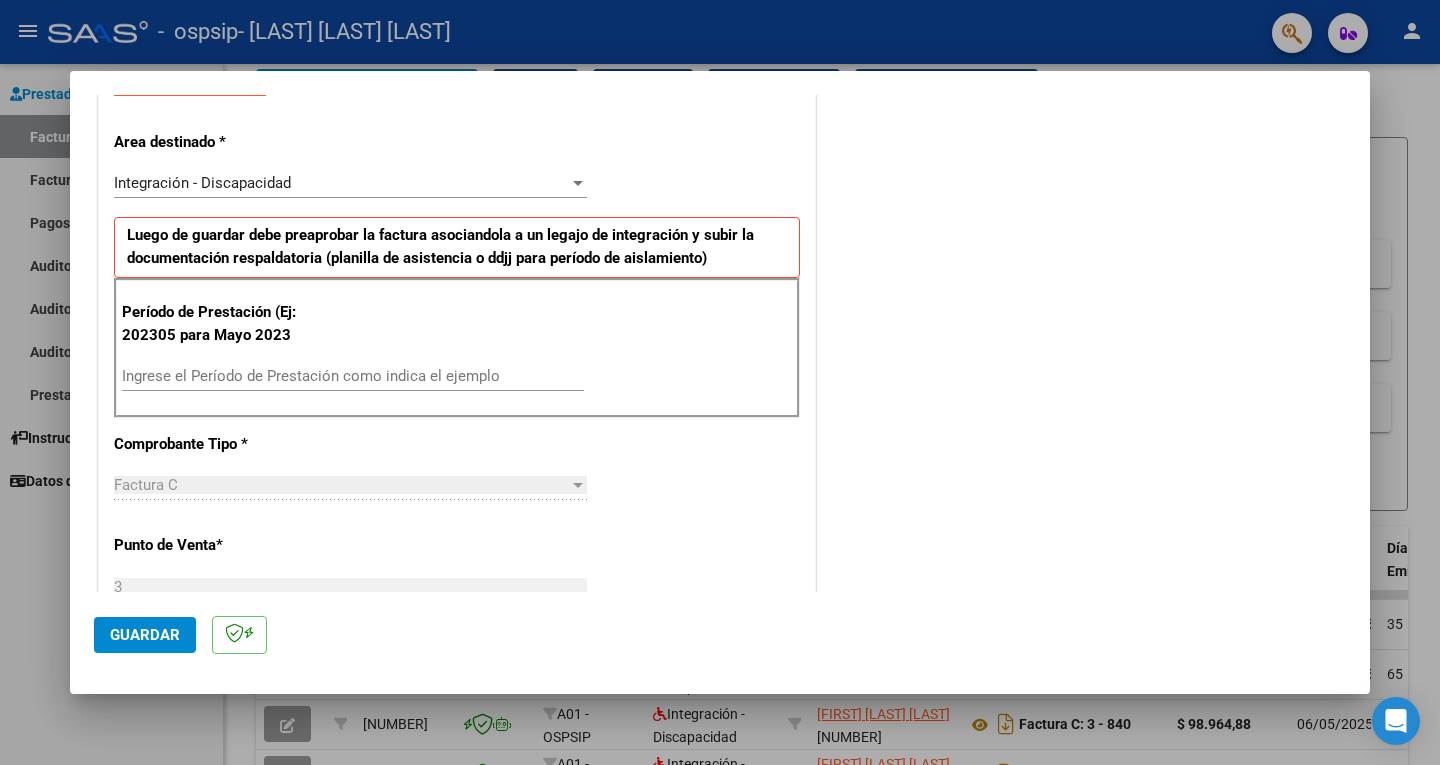 scroll, scrollTop: 400, scrollLeft: 0, axis: vertical 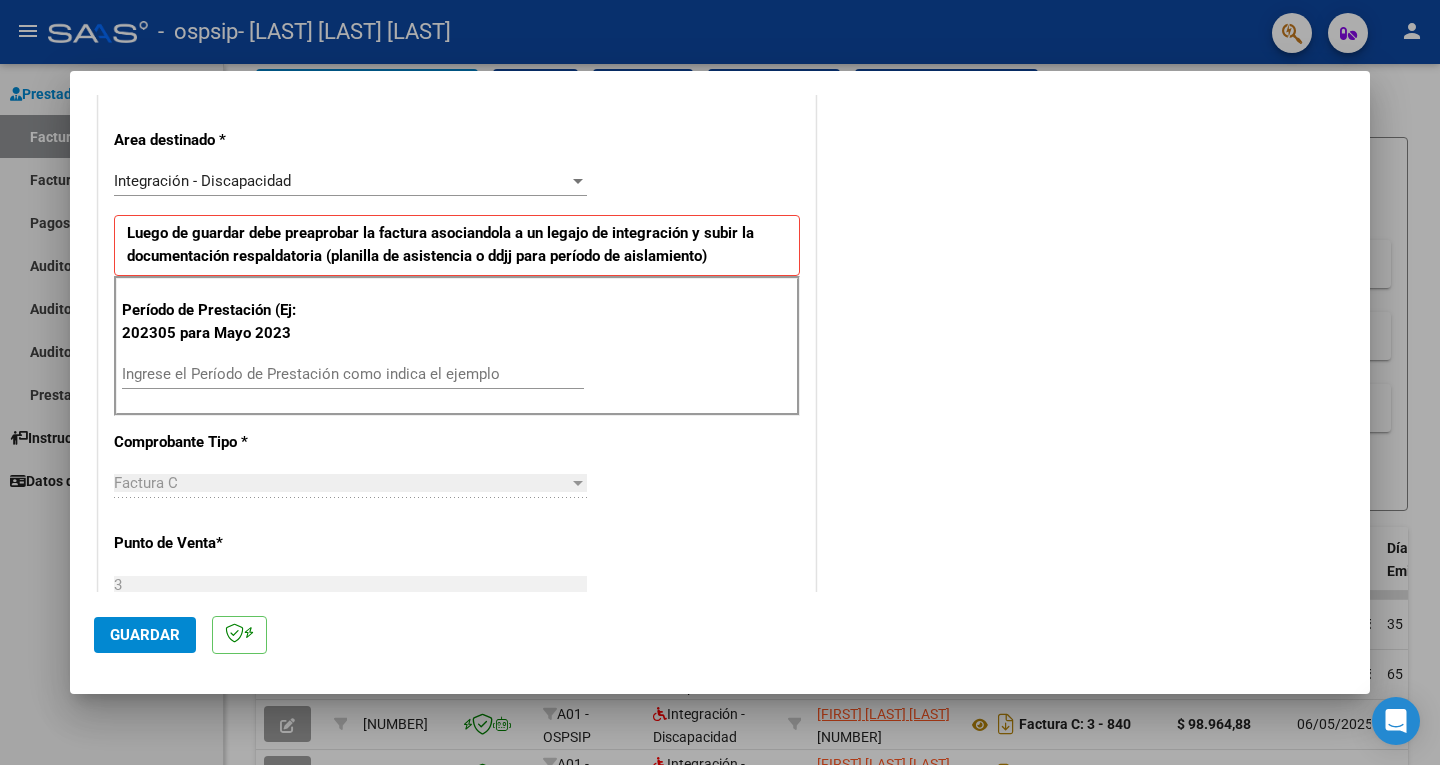 click on "Ingrese el Período de Prestación como indica el ejemplo" at bounding box center [353, 374] 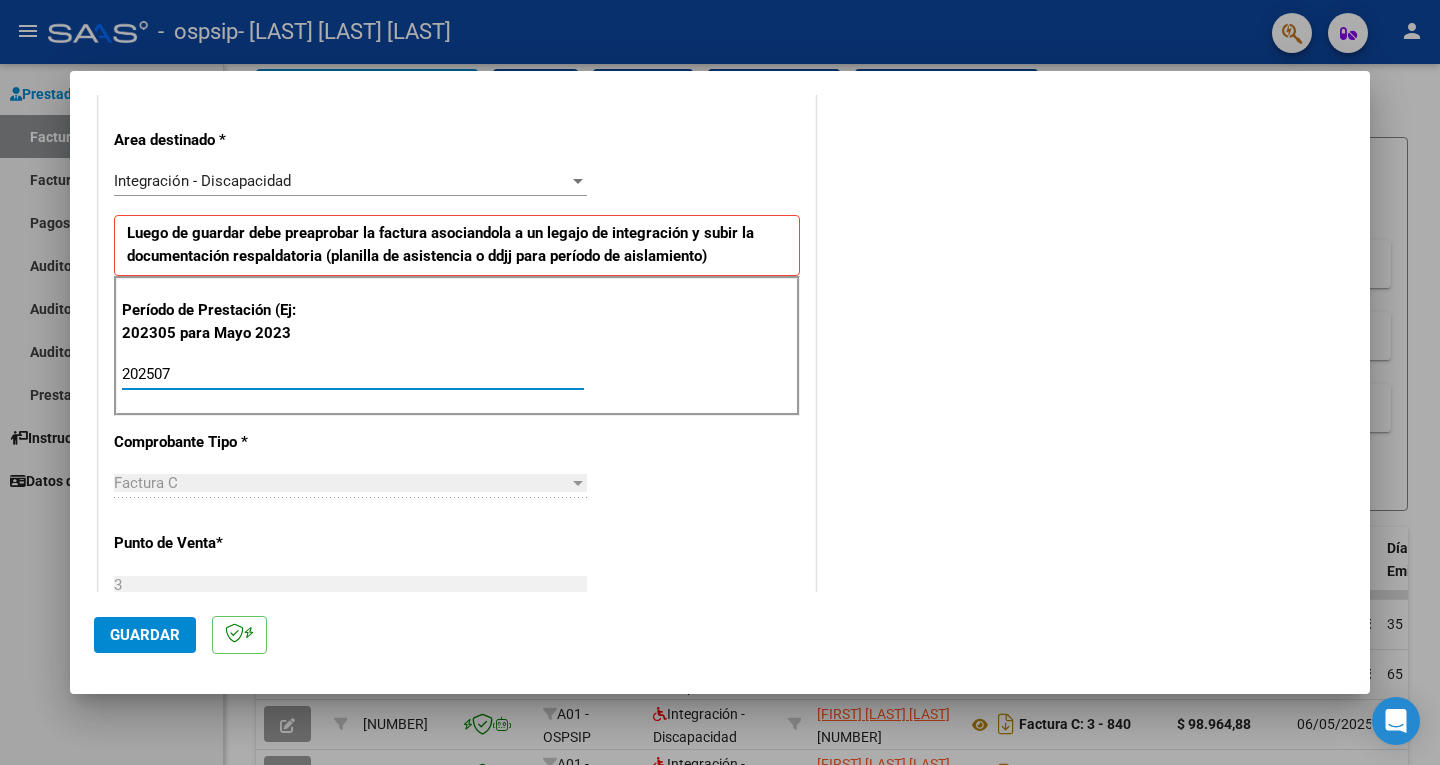 type on "202507" 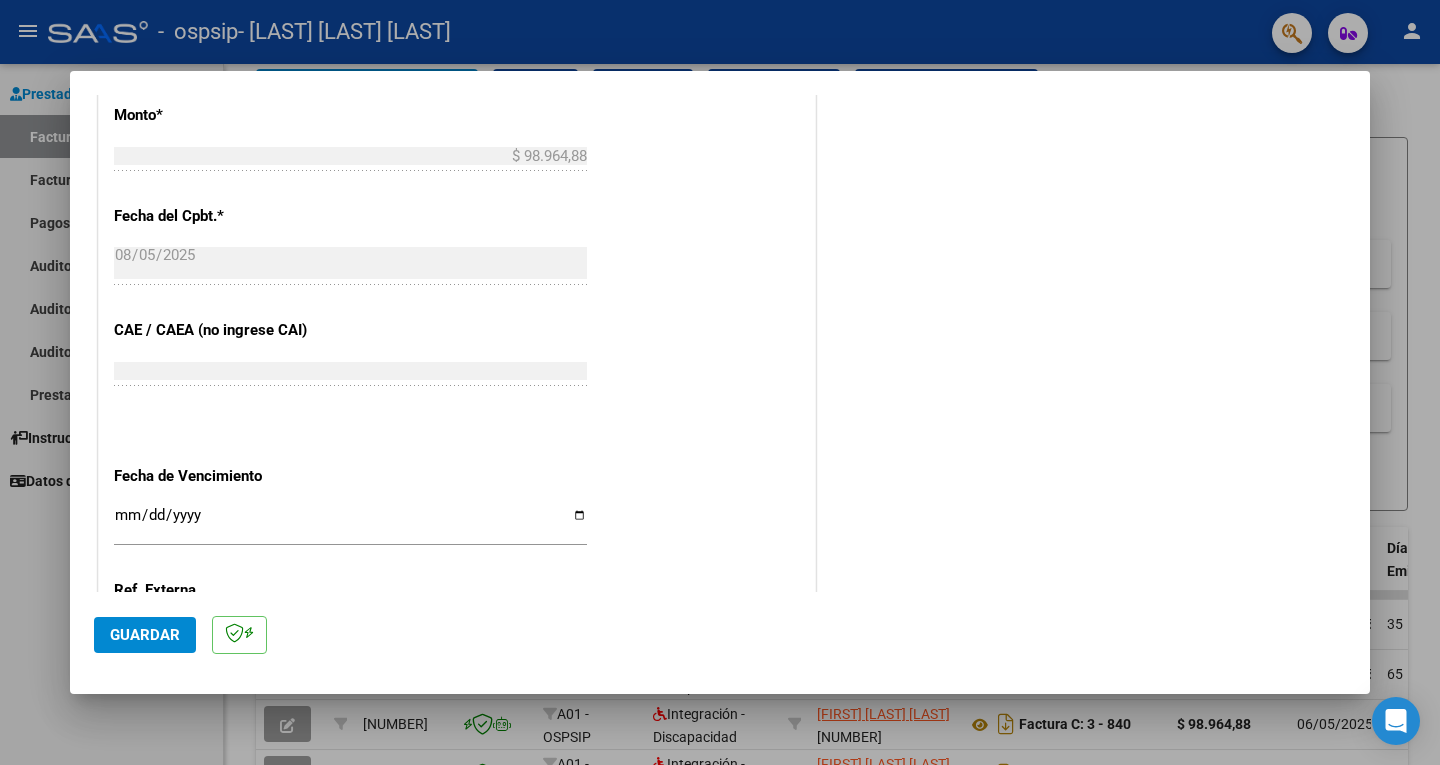 scroll, scrollTop: 1200, scrollLeft: 0, axis: vertical 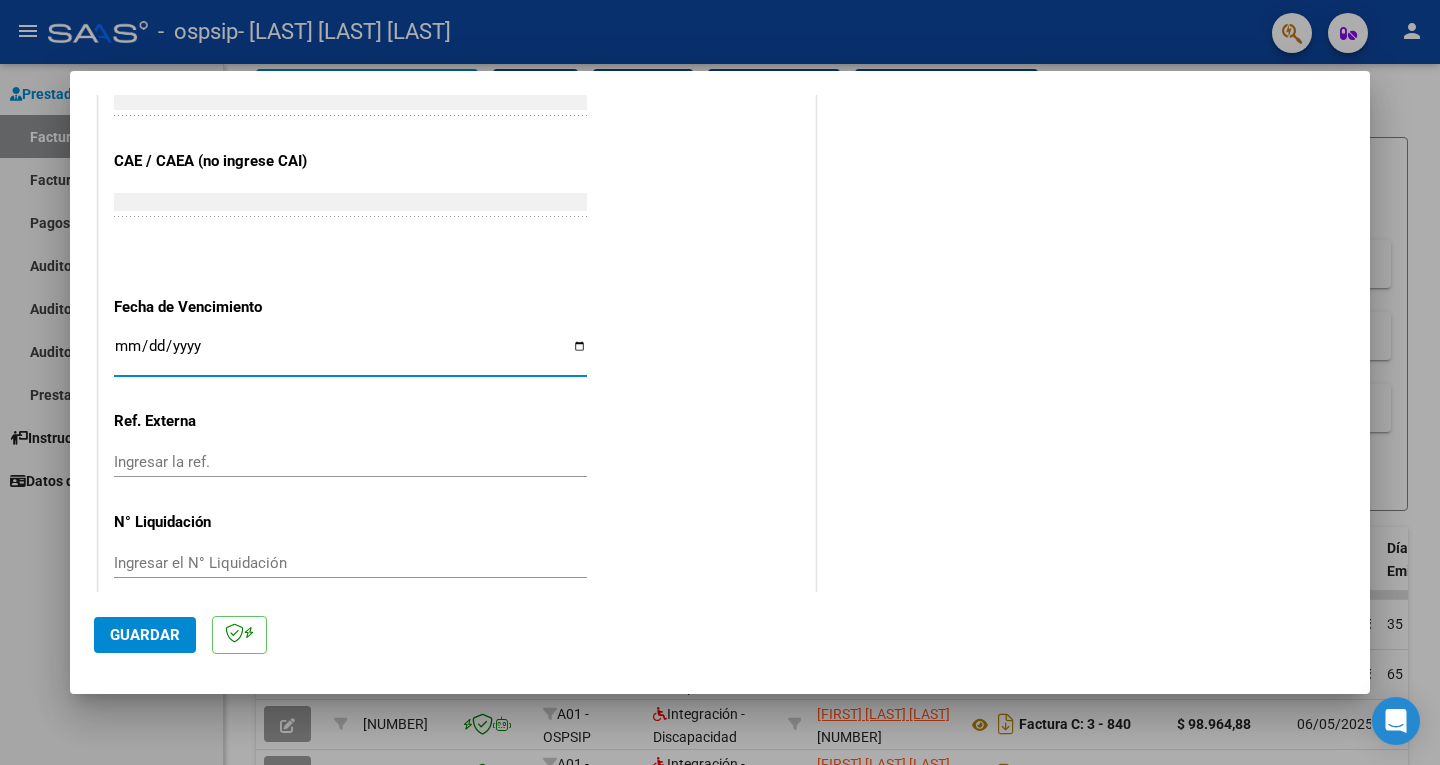click on "Ingresar la fecha" at bounding box center (350, 354) 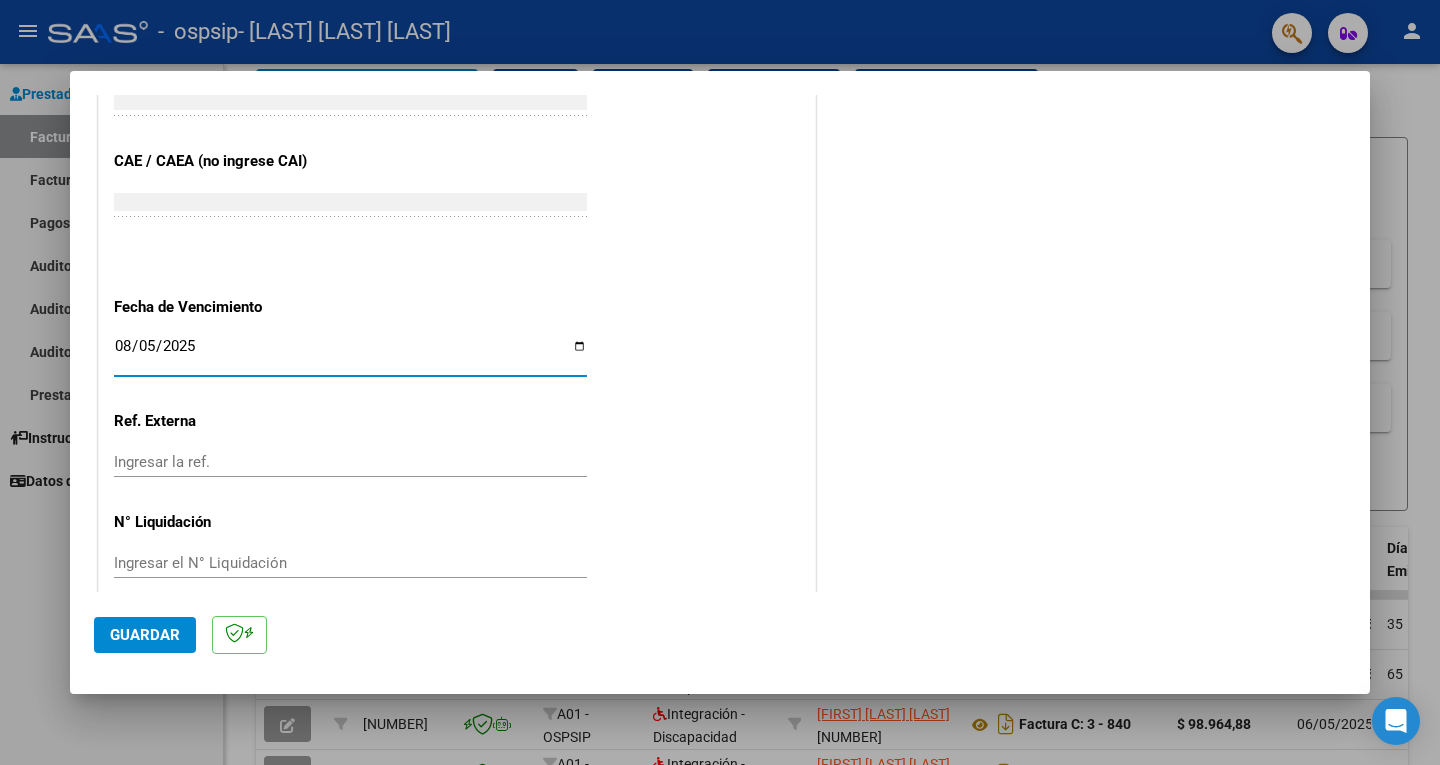click on "2025-08-05" at bounding box center [350, 354] 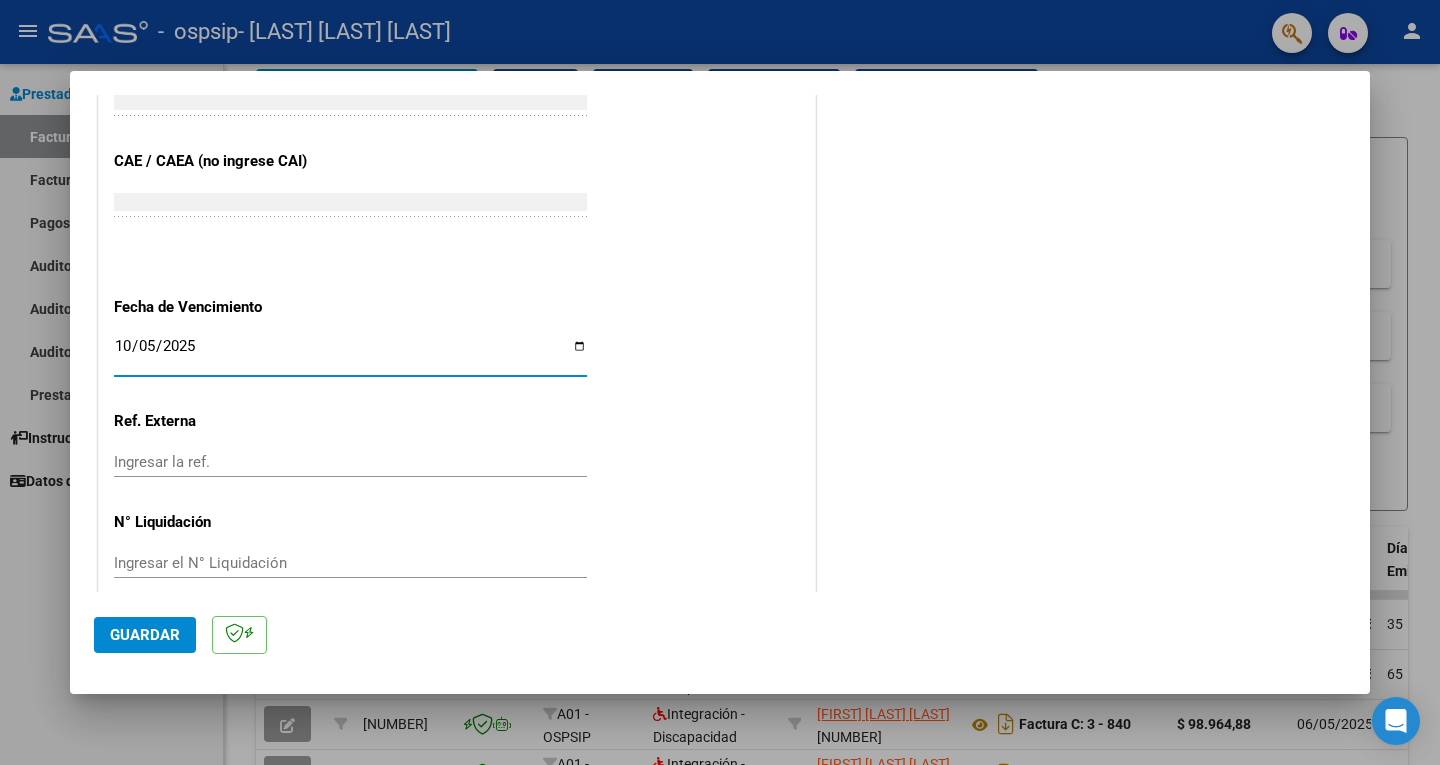 type on "2025-10-05" 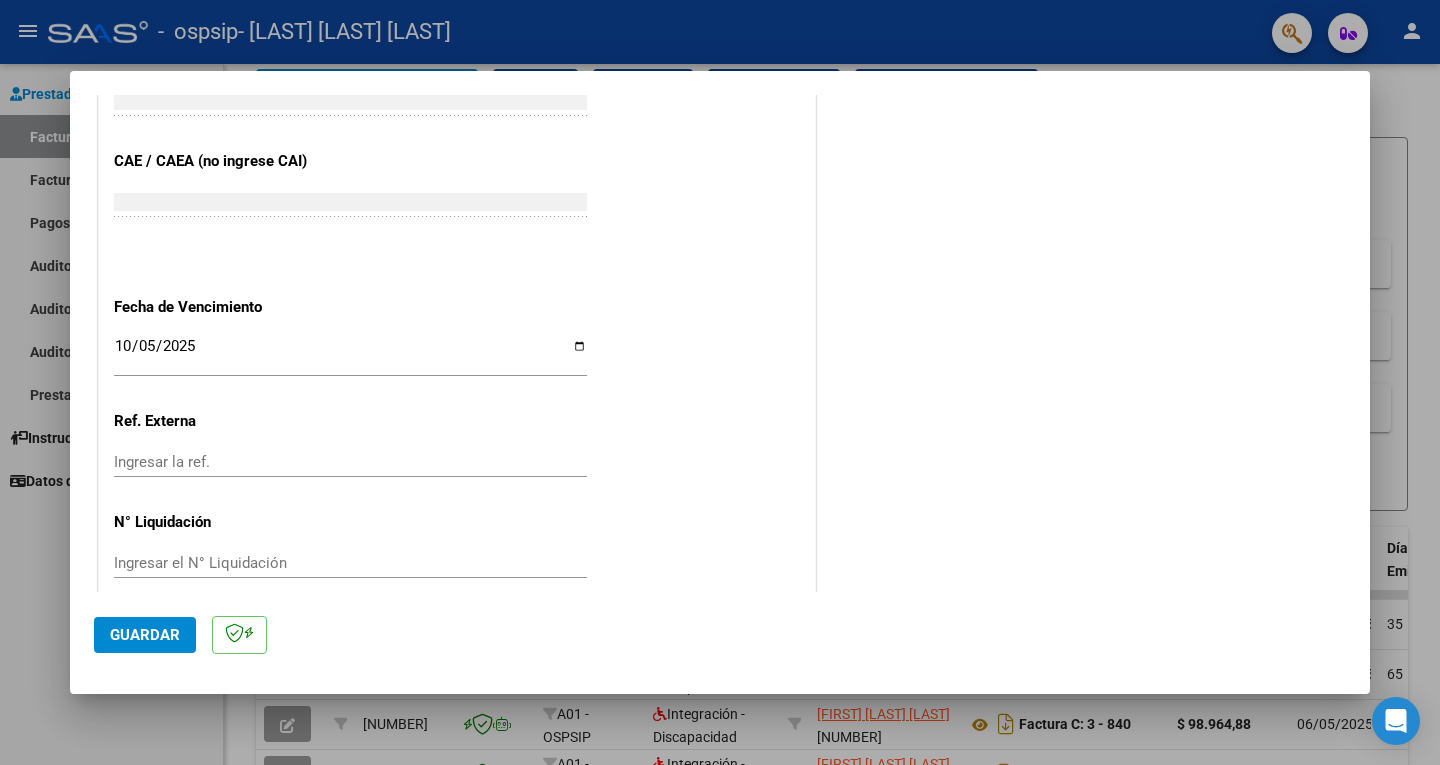 click on "CUIT  *   [CUIT] Ingresar CUIT  ANALISIS PRESTADOR  Area destinado * Integración - Discapacidad Seleccionar Area Luego de guardar debe preaprobar la factura asociandola a un legajo de integración y subir la documentación respaldatoria (planilla de asistencia o ddjj para período de aislamiento)  Período de Prestación (Ej: 202305 para Mayo 2023    [YEAR][MONTH] Ingrese el Período de Prestación como indica el ejemplo   Comprobante Tipo * Factura C Seleccionar Tipo Punto de Venta  *   [NUMBER] Ingresar el Nro.  Número  *   [NUMBER] Ingresar el Nro.  Monto  *   $ [AMOUNT] Ingresar el monto  Fecha del Cpbt.  *   [DATE] Ingresar la fecha  CAE / CAEA (no ingrese CAI)    [NUMBER] Ingresar el CAE o CAEA (no ingrese CAI)  Fecha de Vencimiento    [DATE] Ingresar la fecha  Ref. Externa    Ingresar la ref.  N° Liquidación    Ingresar el N° Liquidación" at bounding box center [457, -122] 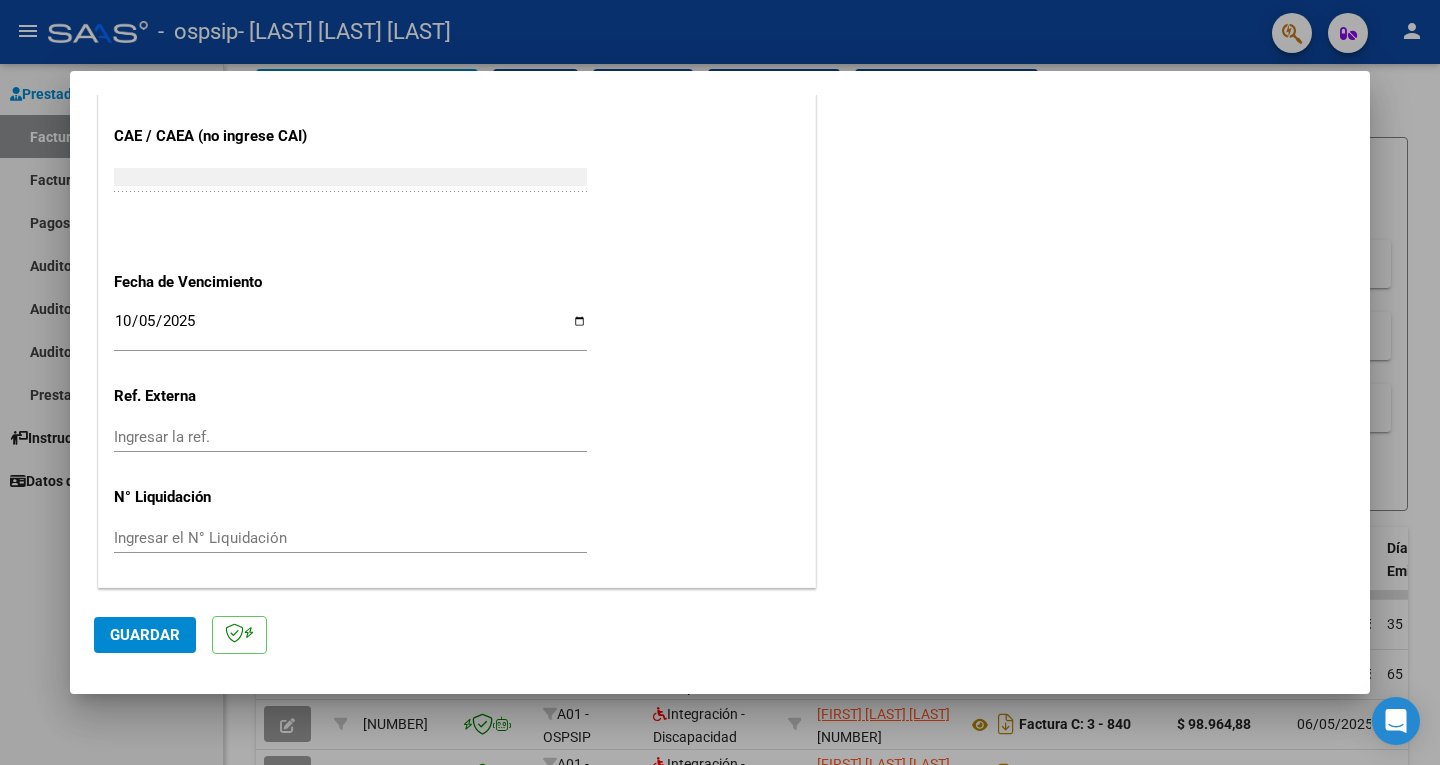 click on "Guardar" 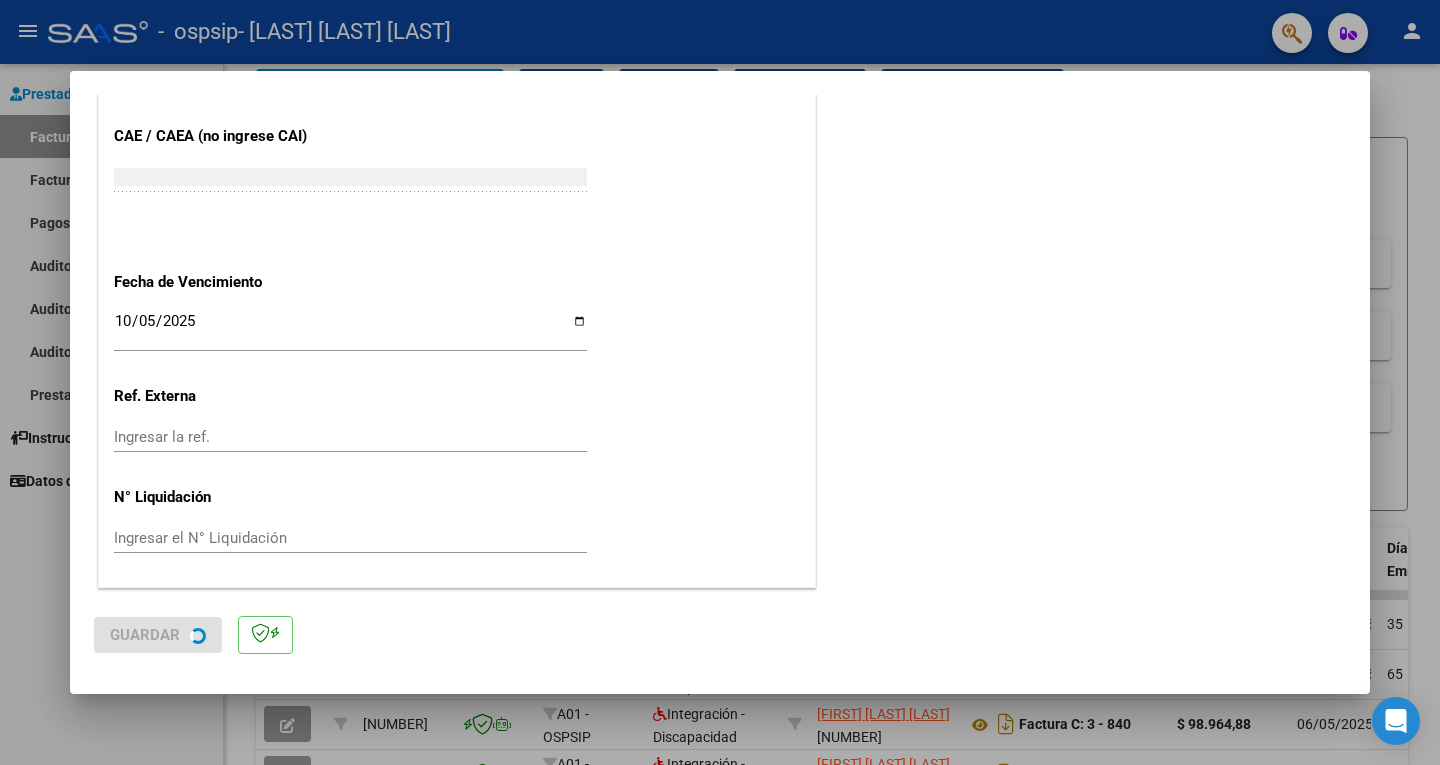 scroll, scrollTop: 0, scrollLeft: 0, axis: both 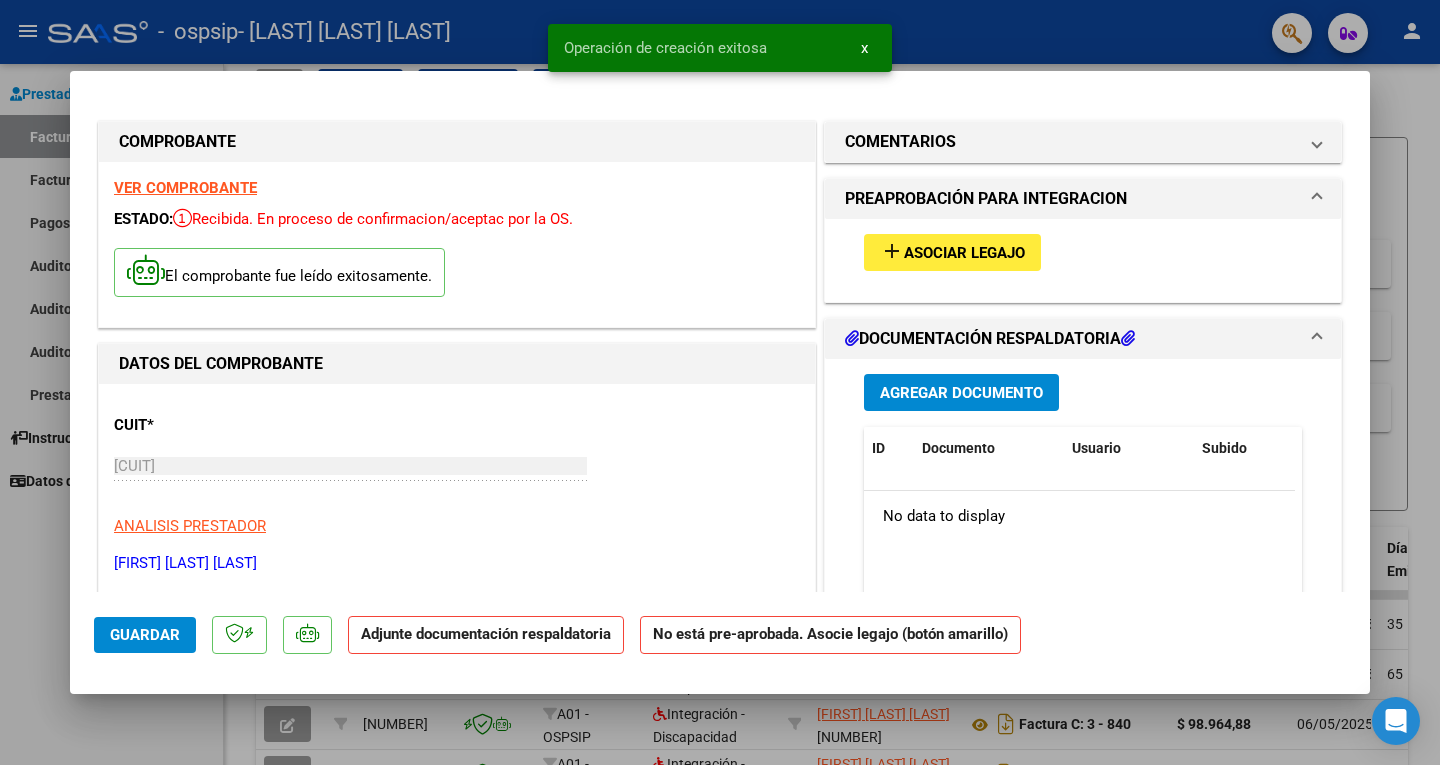 click on "Agregar Documento" at bounding box center [961, 393] 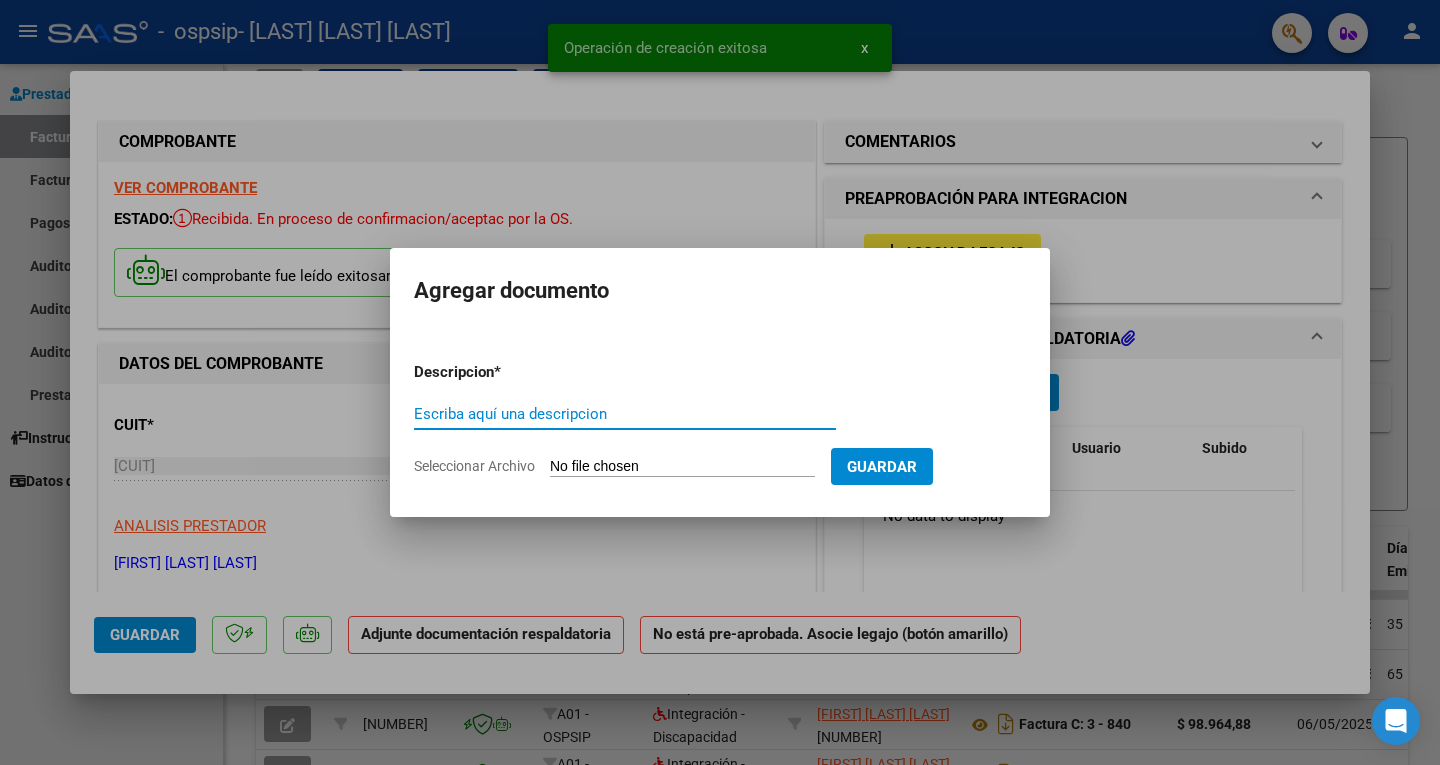 click on "Escriba aquí una descripcion" at bounding box center (625, 414) 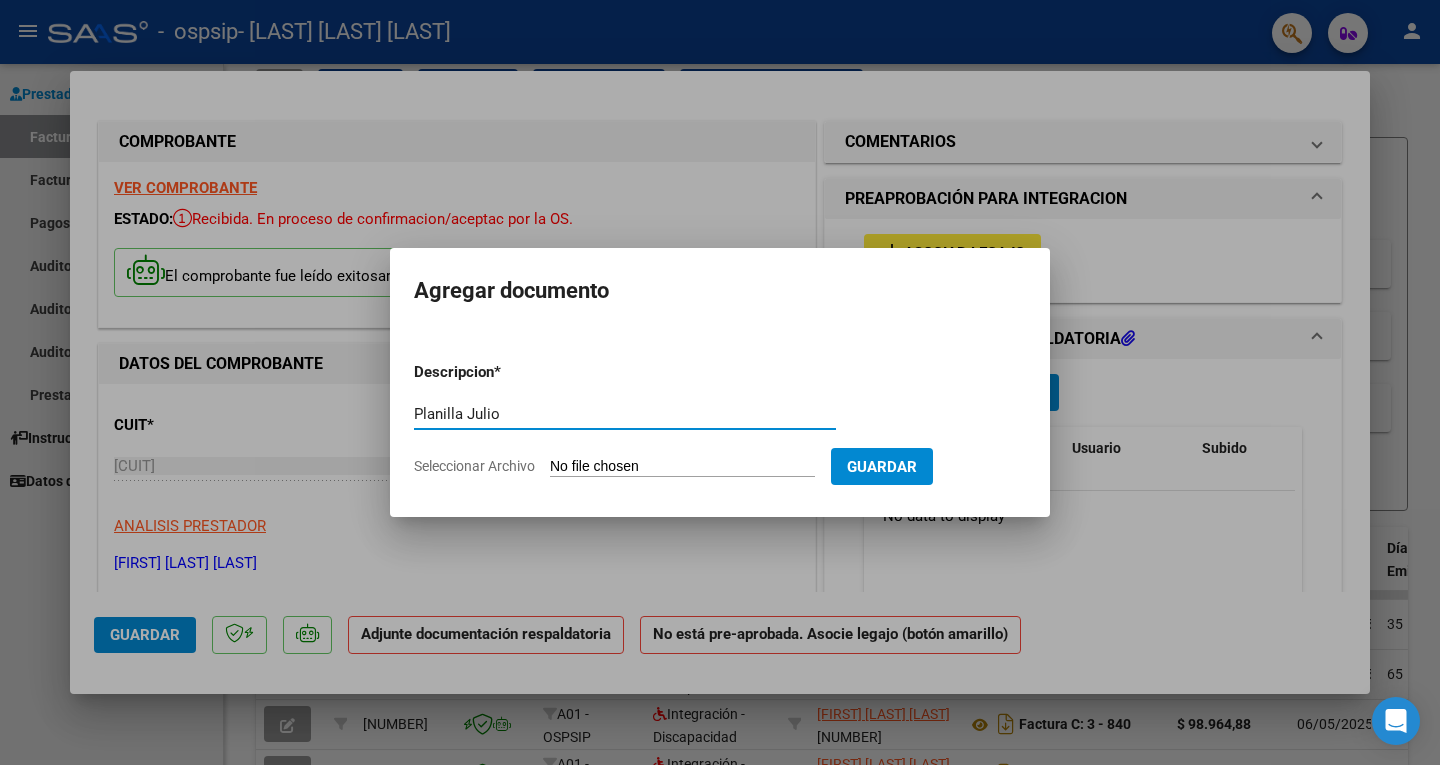 type on "Planilla Julio" 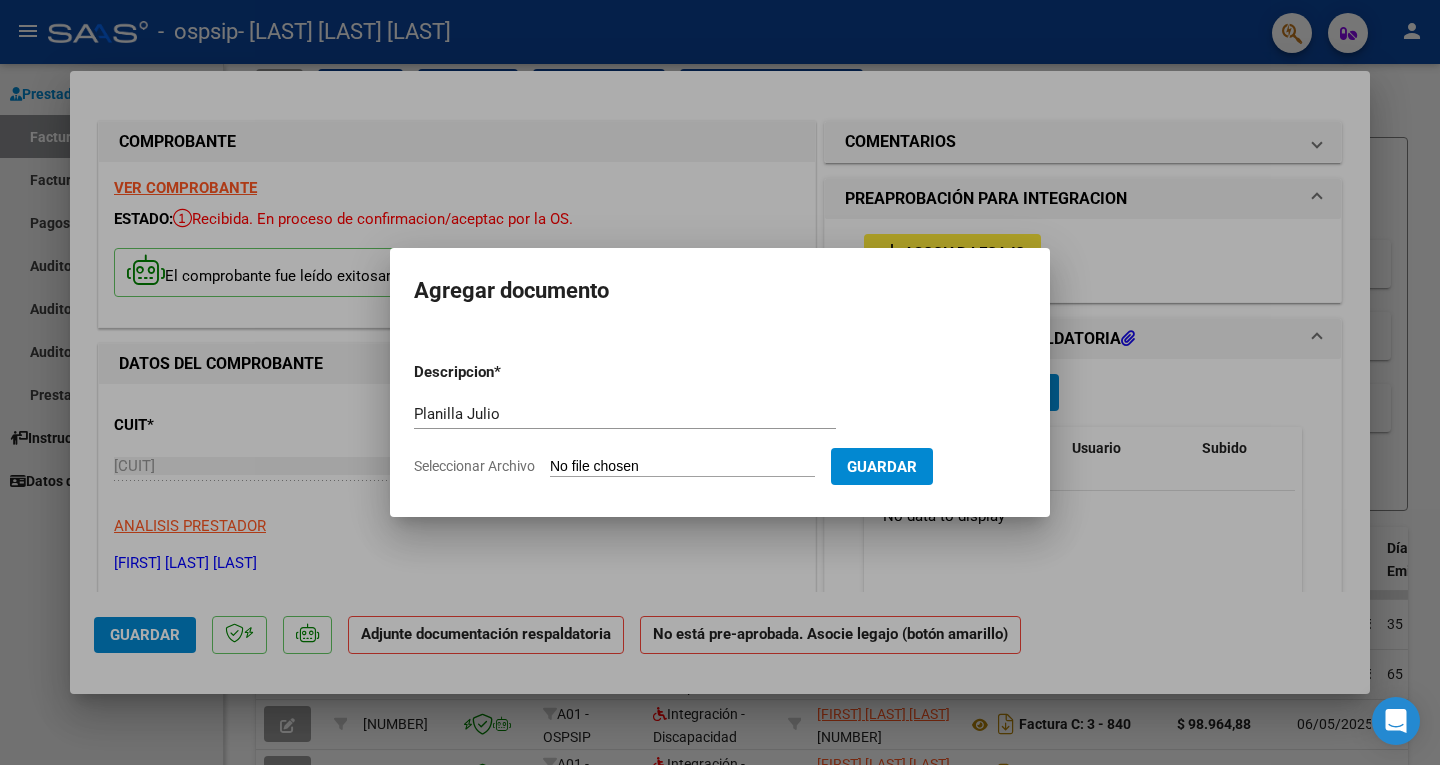 click on "Seleccionar Archivo" at bounding box center (682, 467) 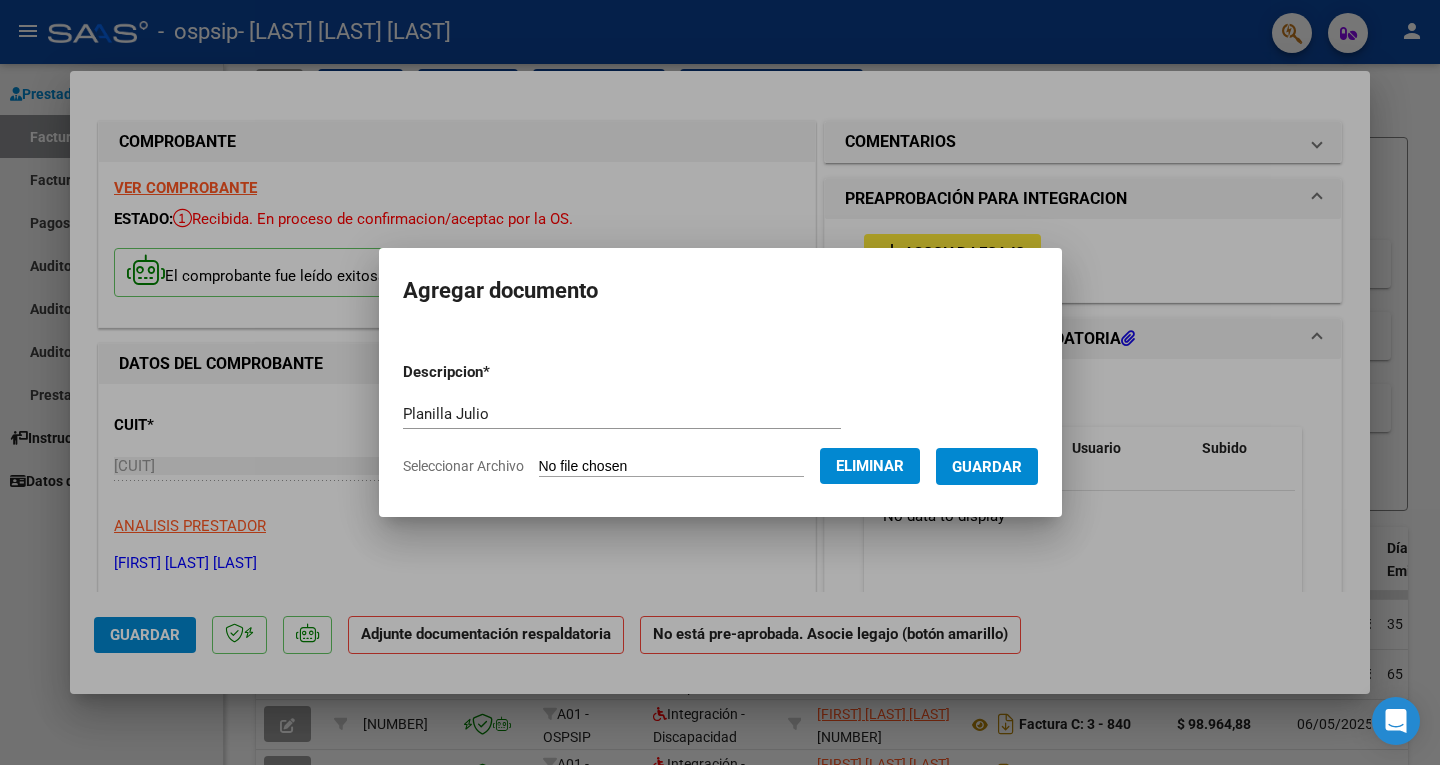 click on "Guardar" at bounding box center [987, 467] 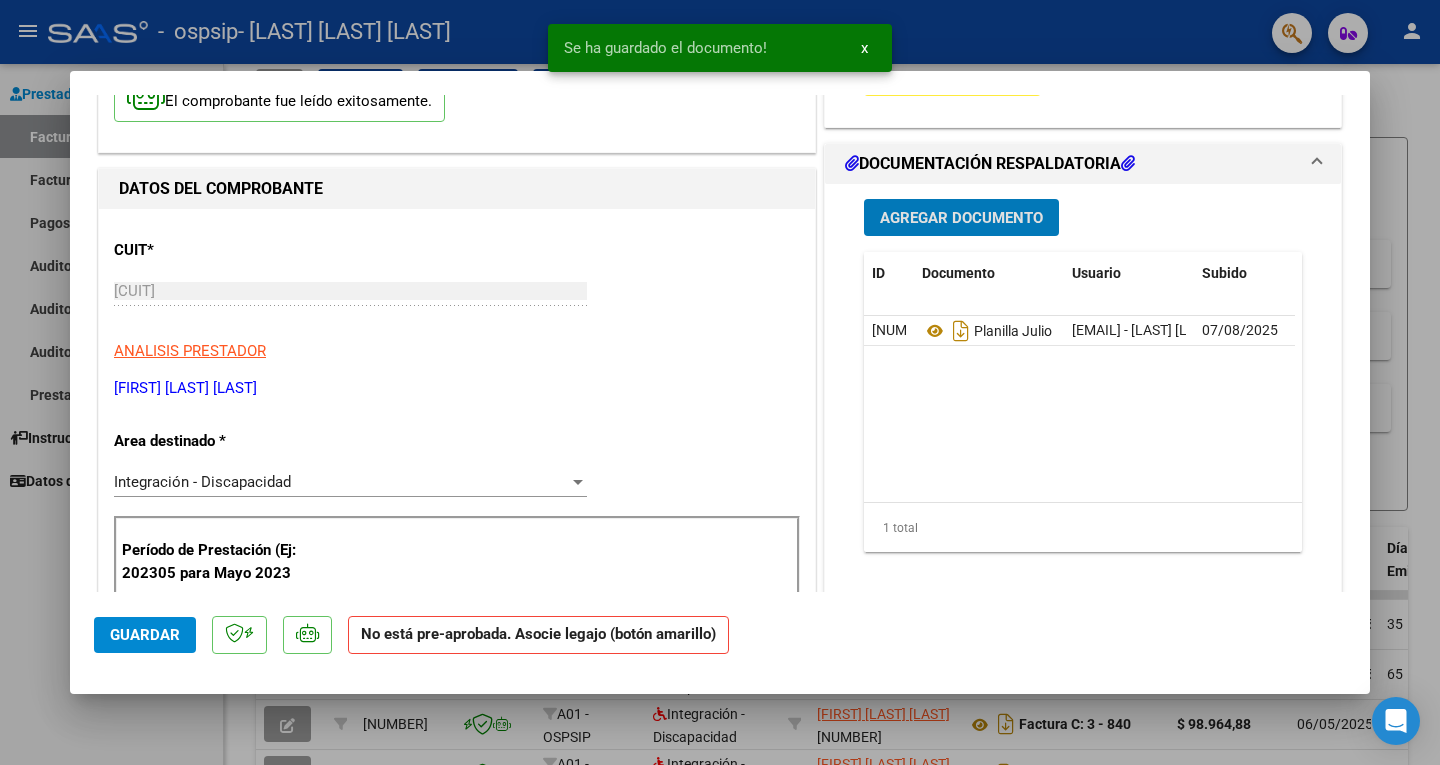 scroll, scrollTop: 0, scrollLeft: 0, axis: both 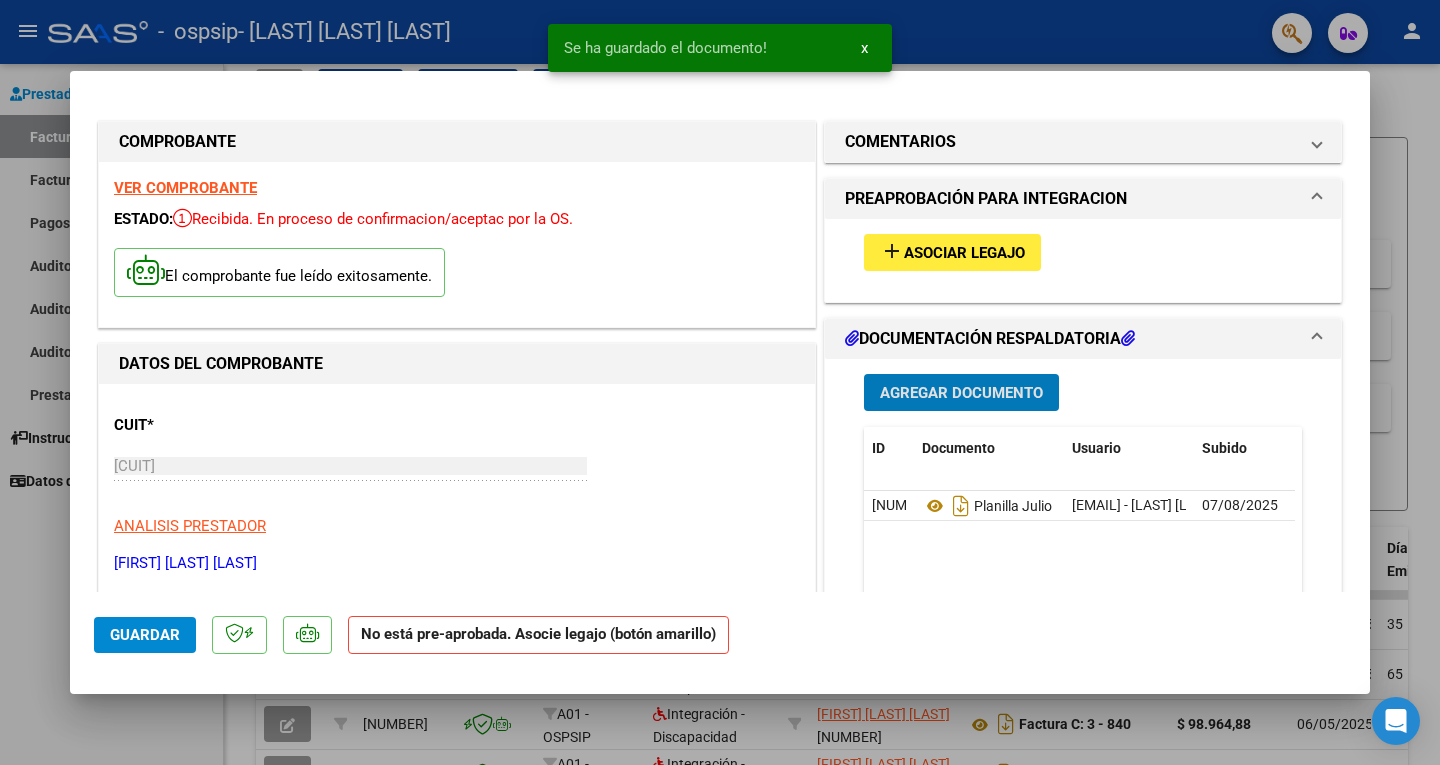 click on "Guardar" 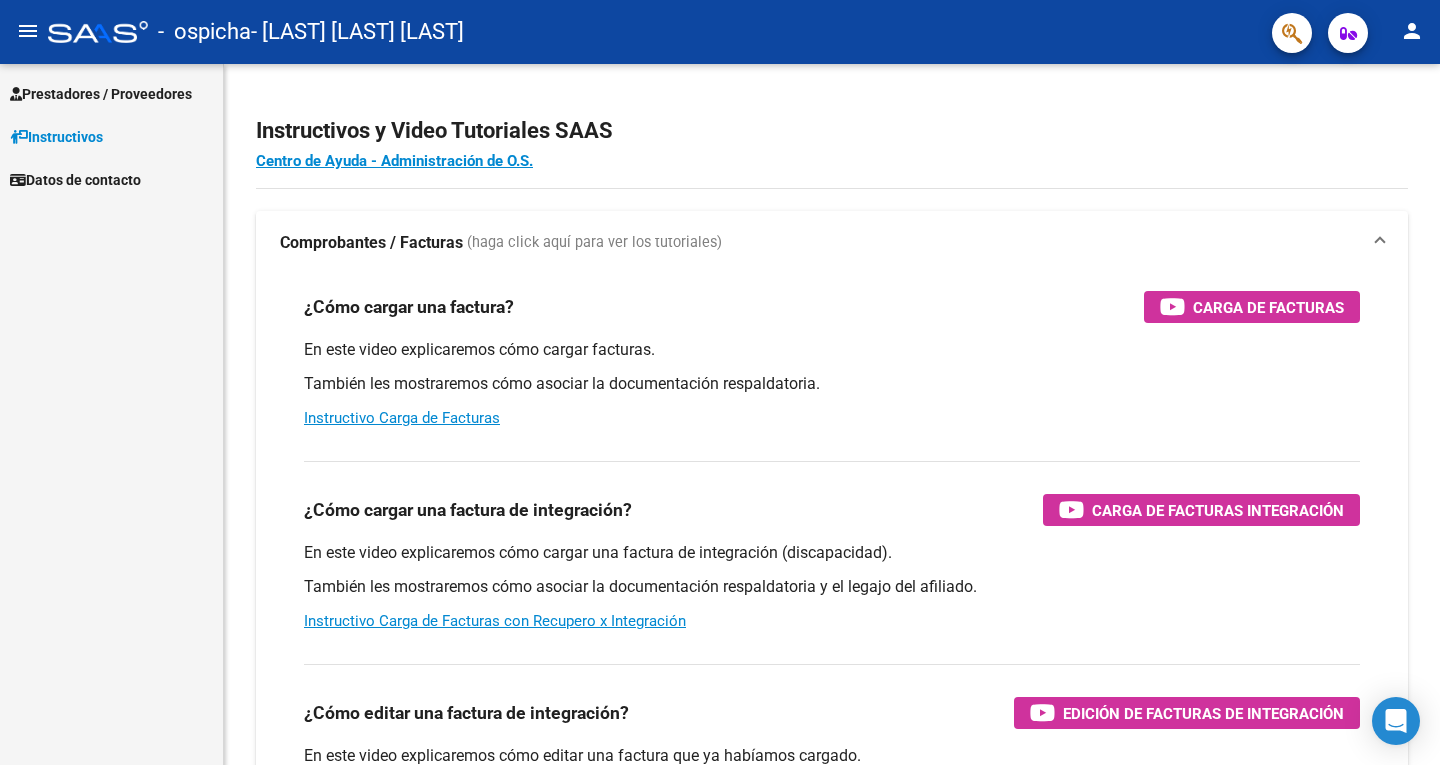 scroll, scrollTop: 0, scrollLeft: 0, axis: both 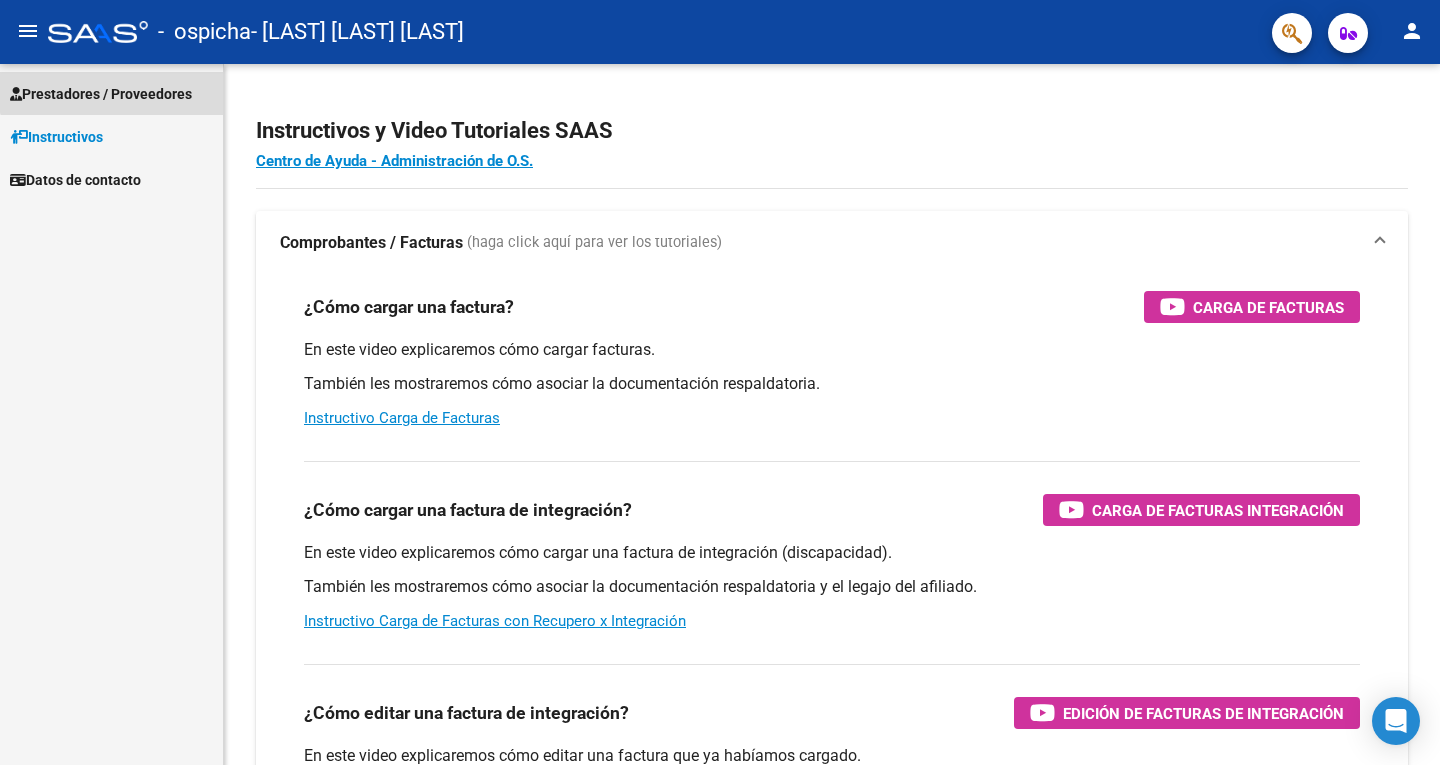 click on "Prestadores / Proveedores" at bounding box center (101, 94) 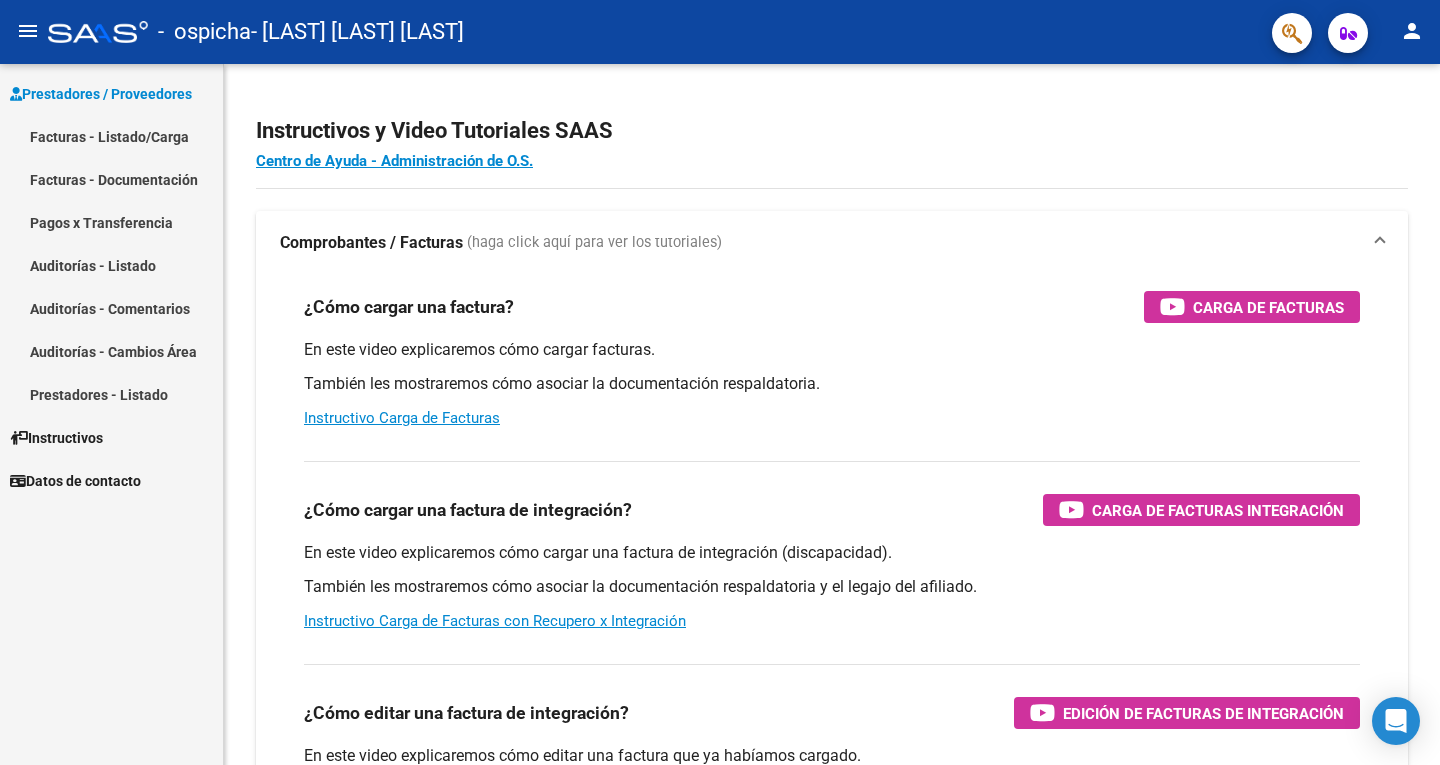 click on "Facturas - Documentación" at bounding box center [111, 179] 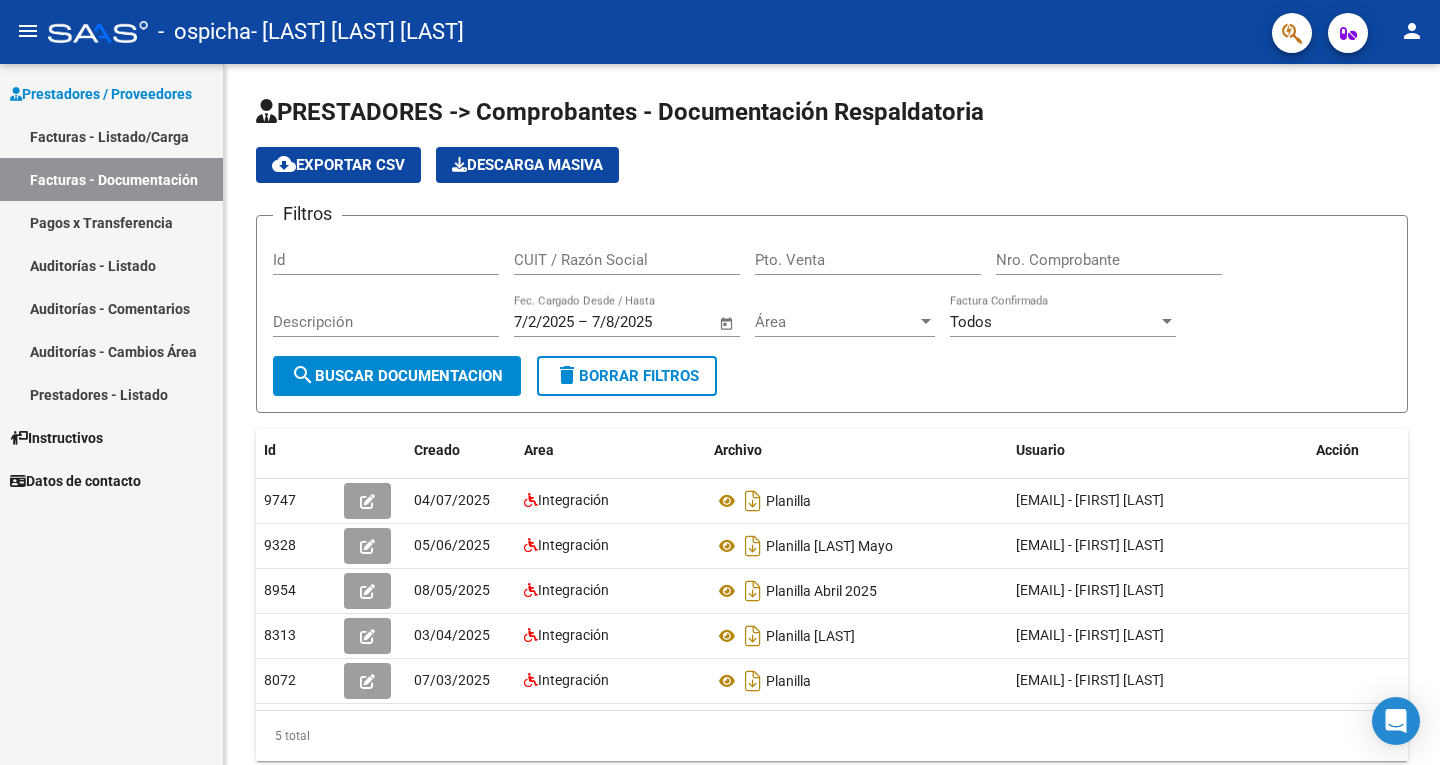 click on "Facturas - Listado/Carga" at bounding box center [111, 136] 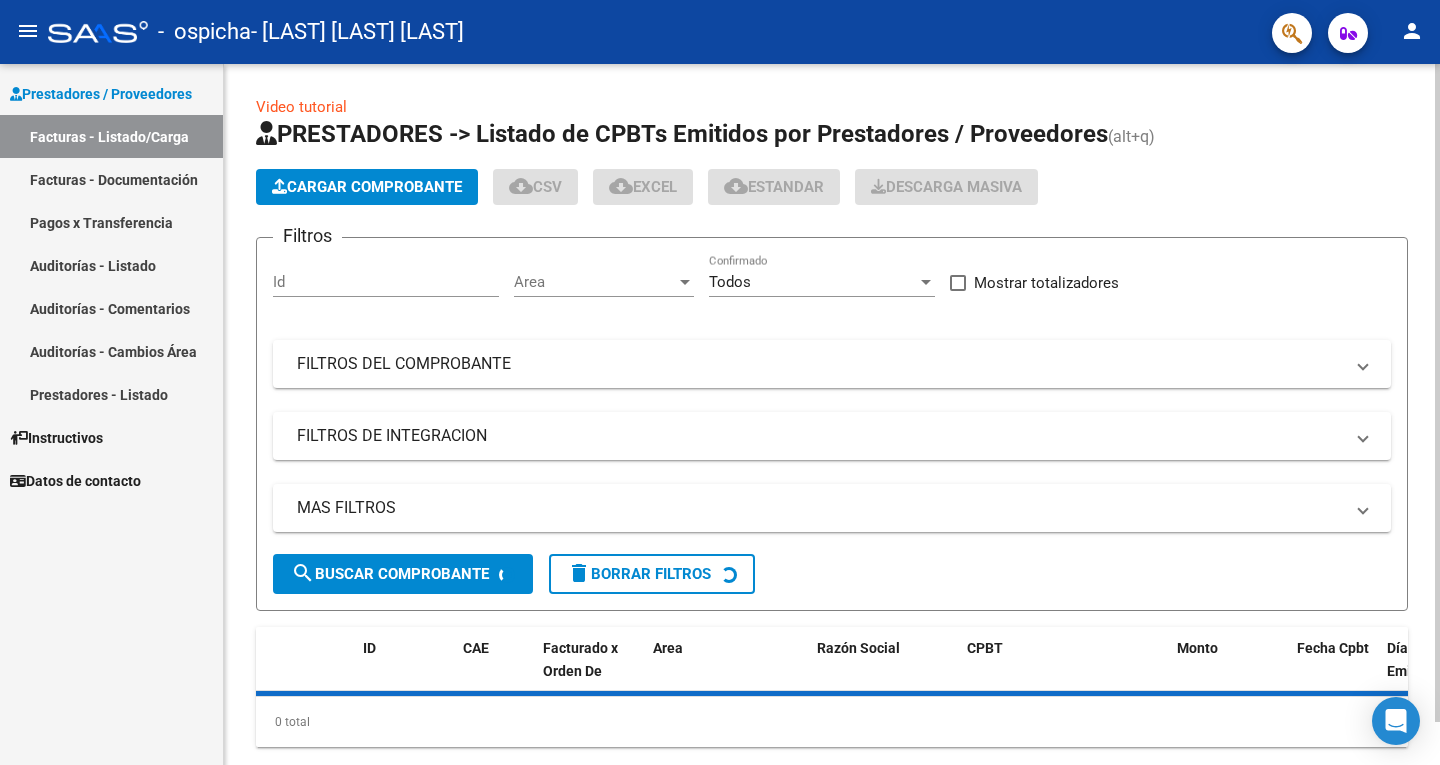 click on "Cargar Comprobante" 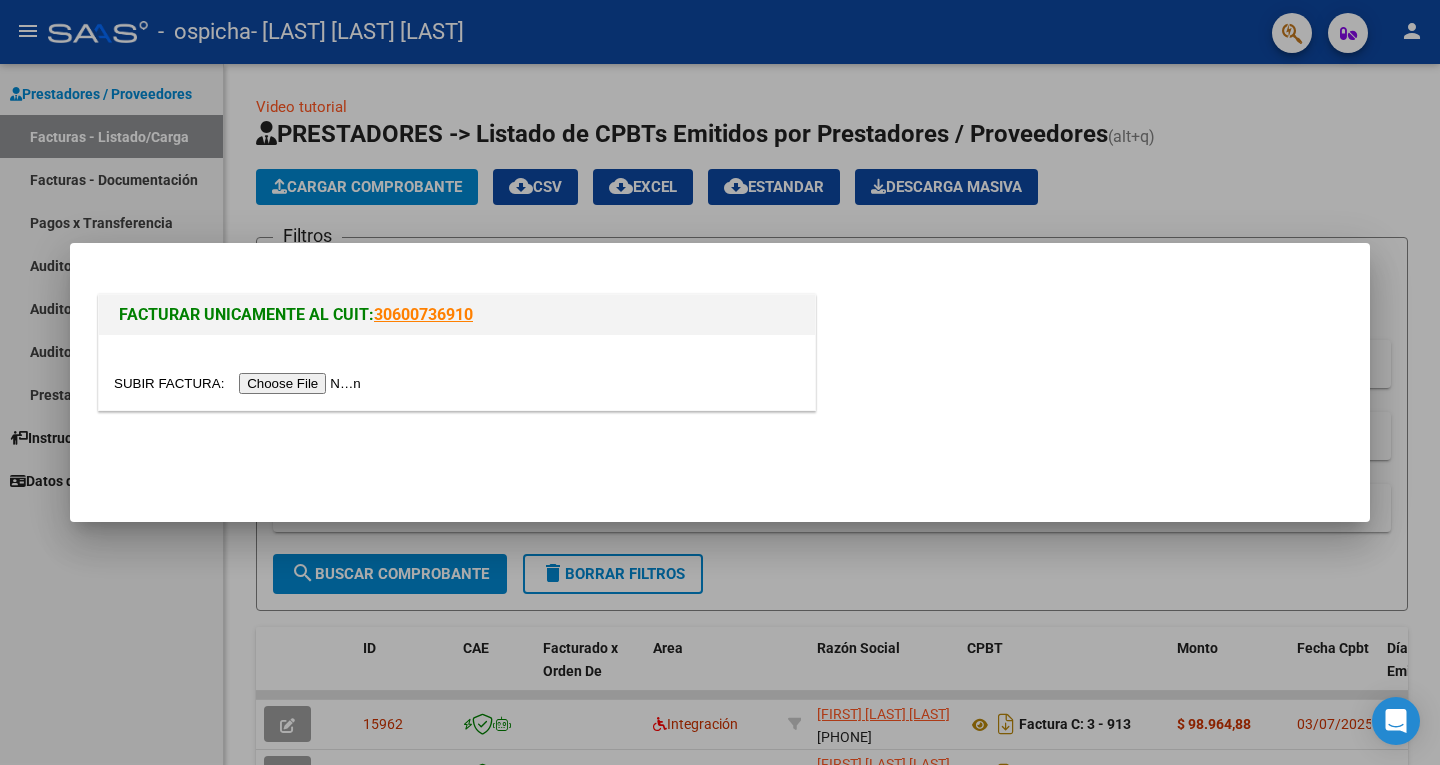 click at bounding box center [240, 383] 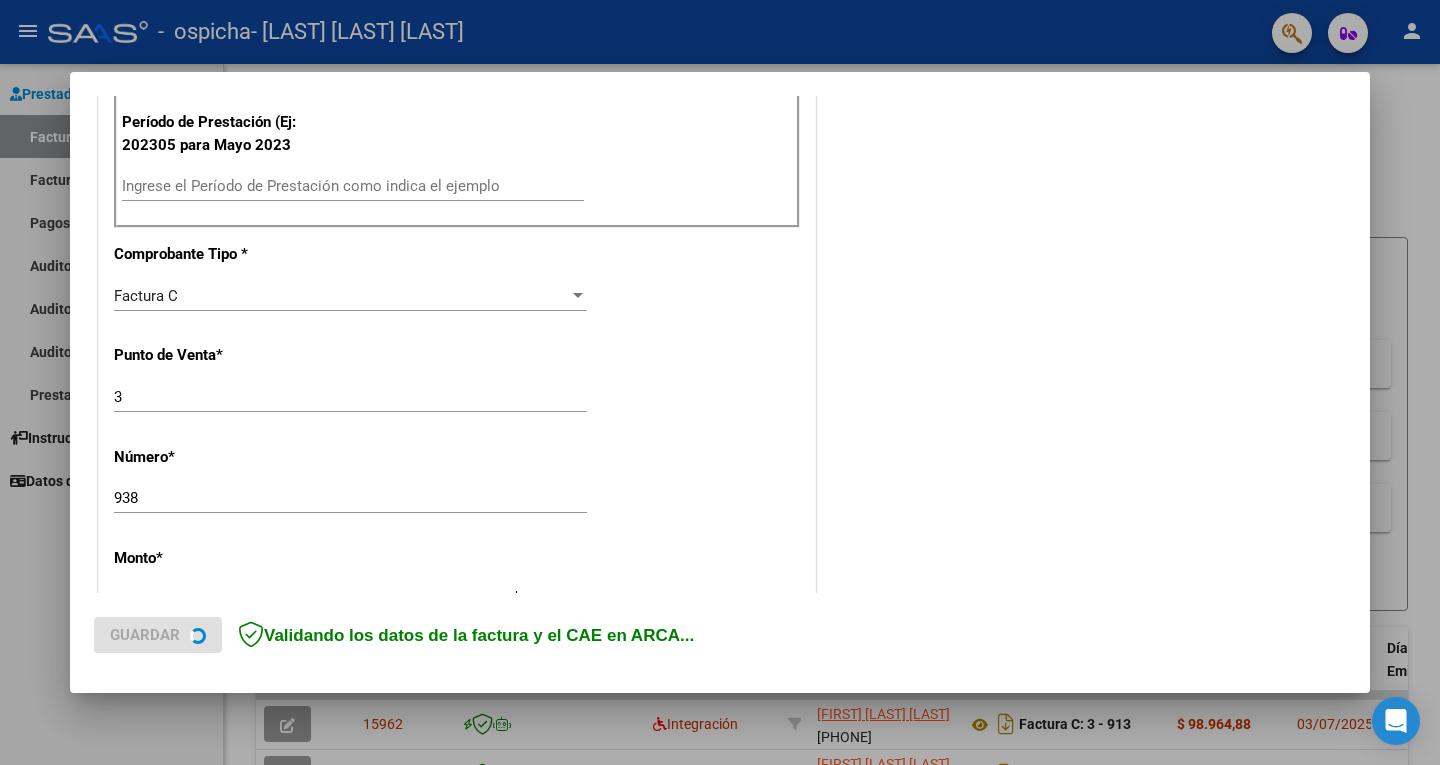 scroll, scrollTop: 600, scrollLeft: 0, axis: vertical 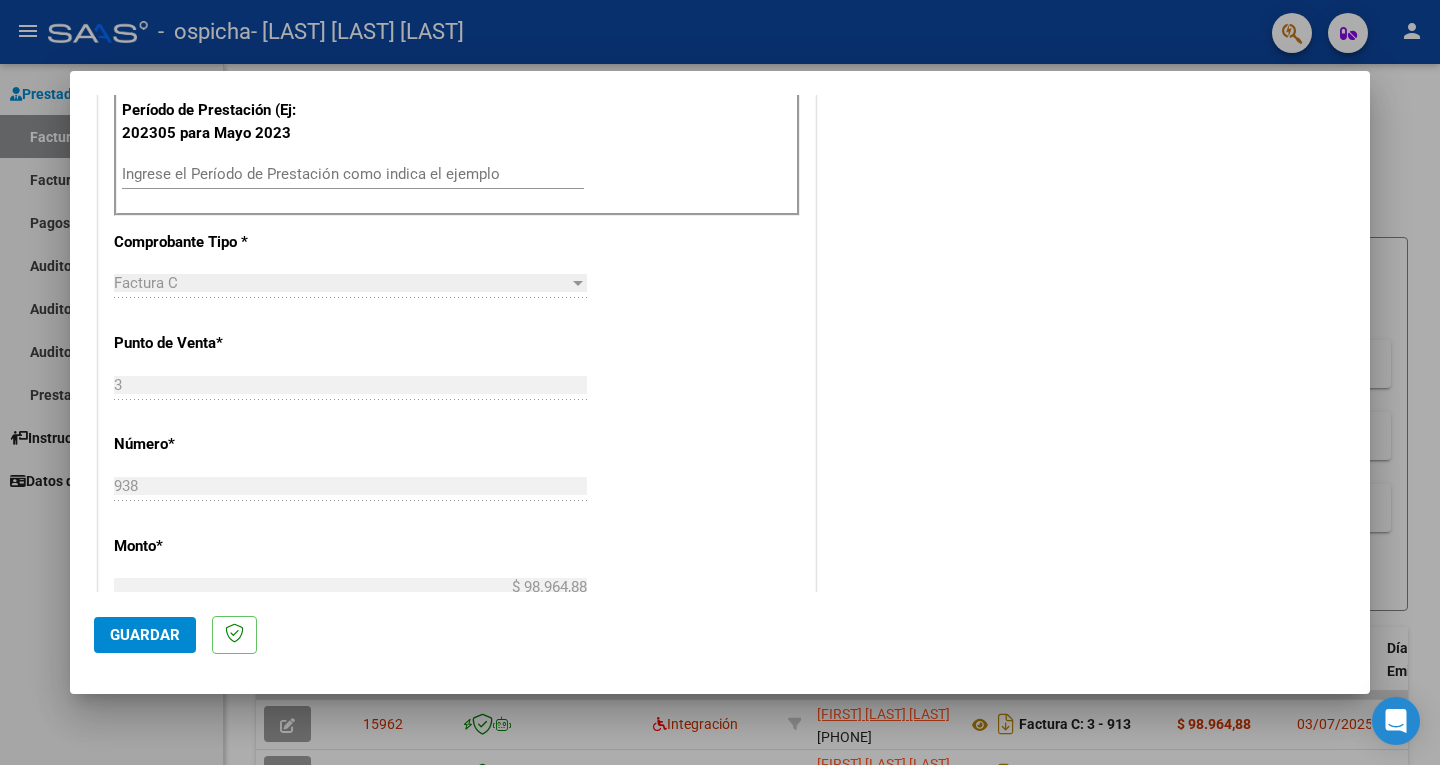 click on "Ingrese el Período de Prestación como indica el ejemplo" at bounding box center (353, 174) 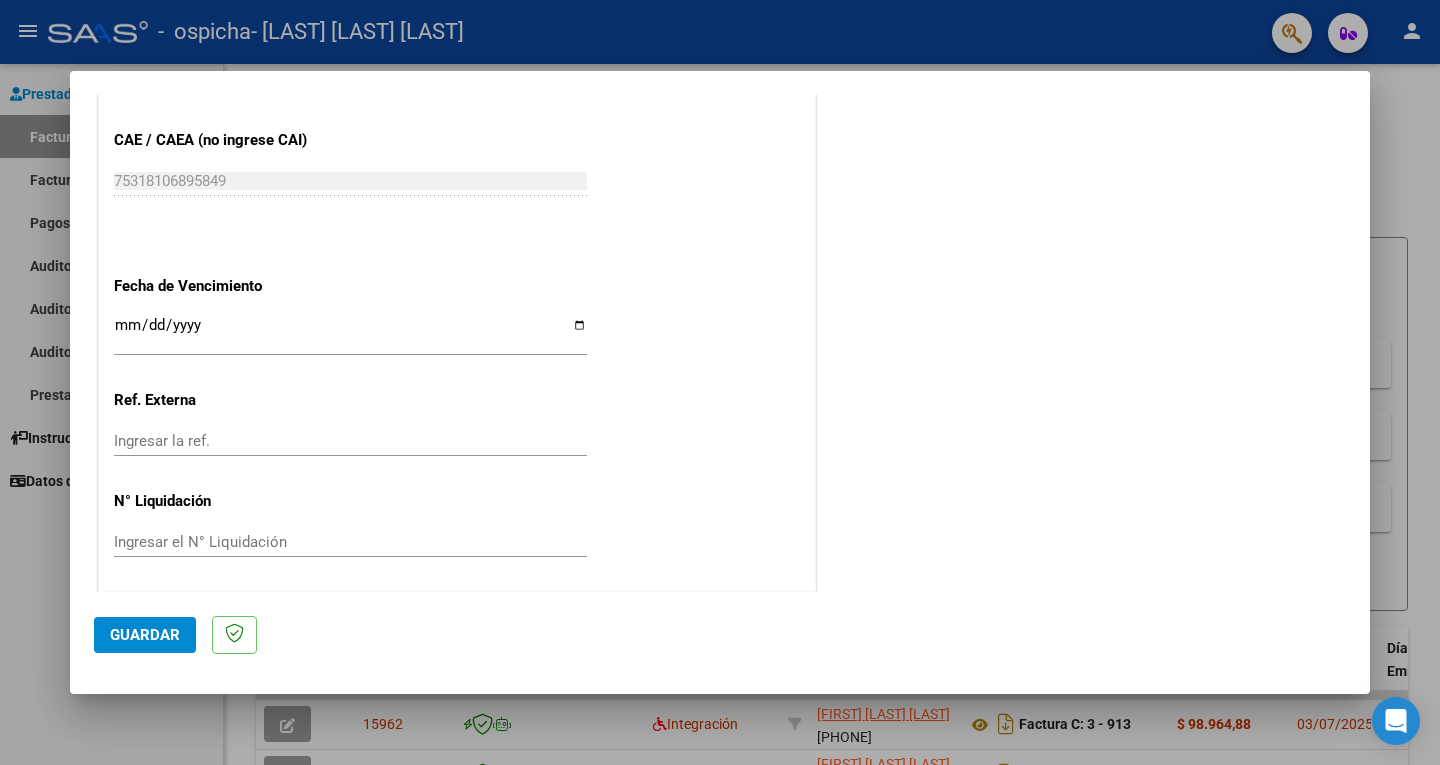 scroll, scrollTop: 1225, scrollLeft: 0, axis: vertical 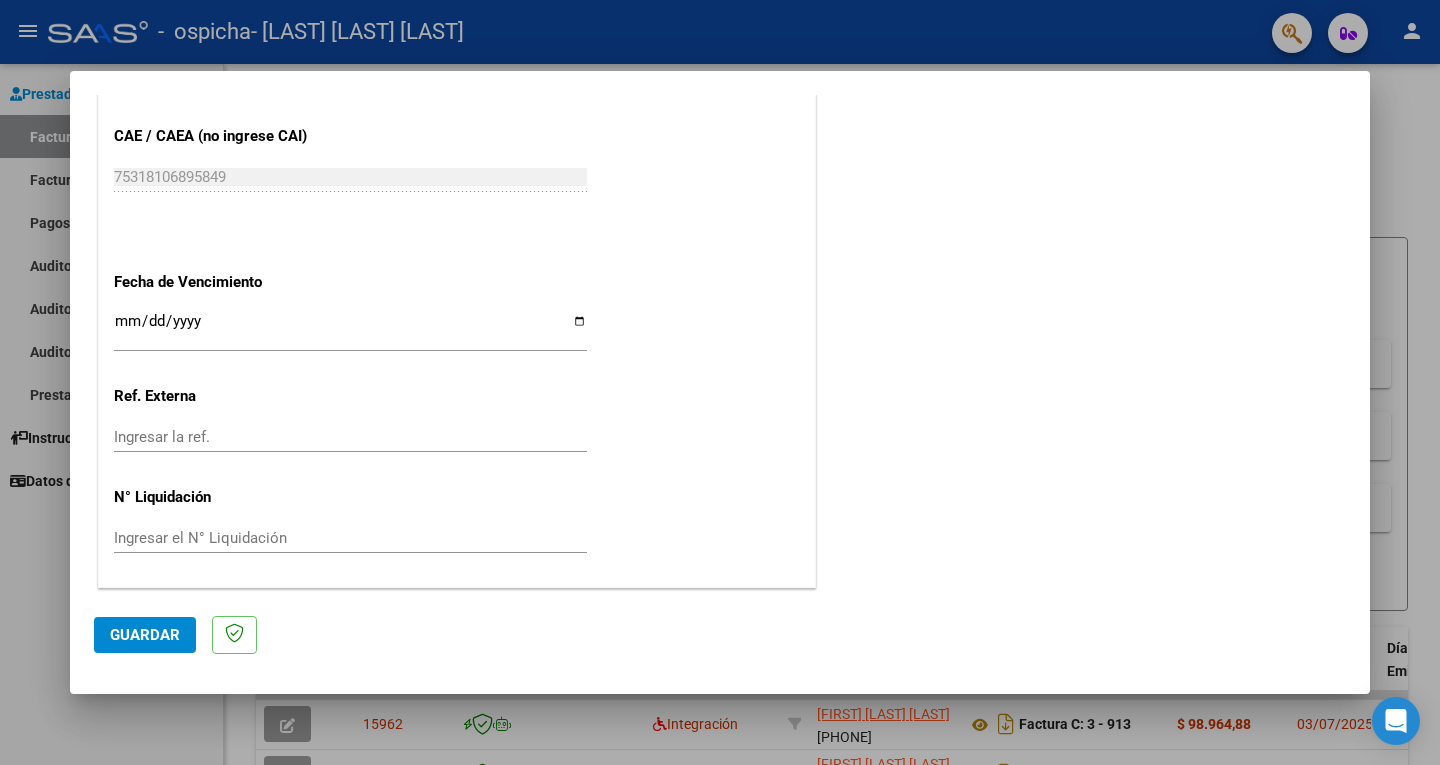 type on "202507" 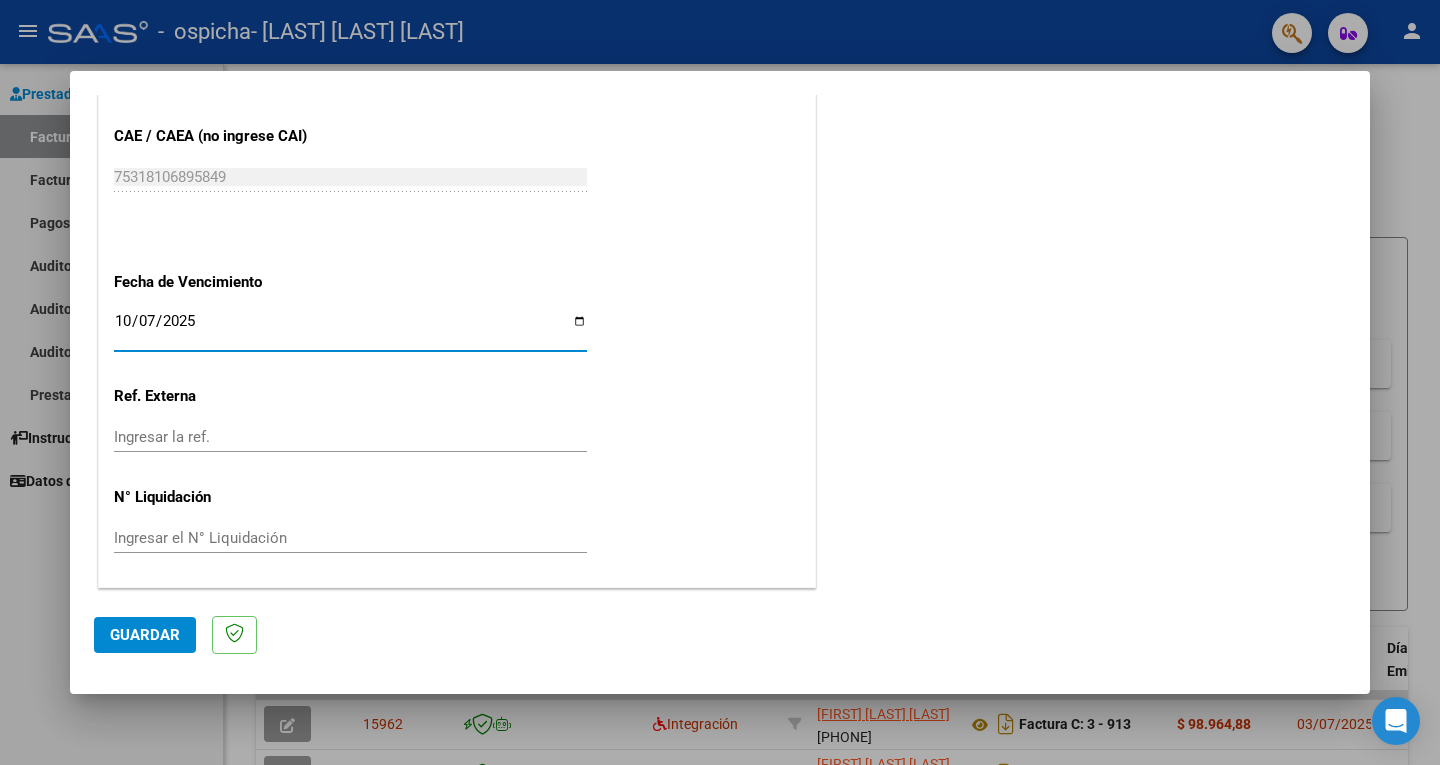 type on "2025-10-05" 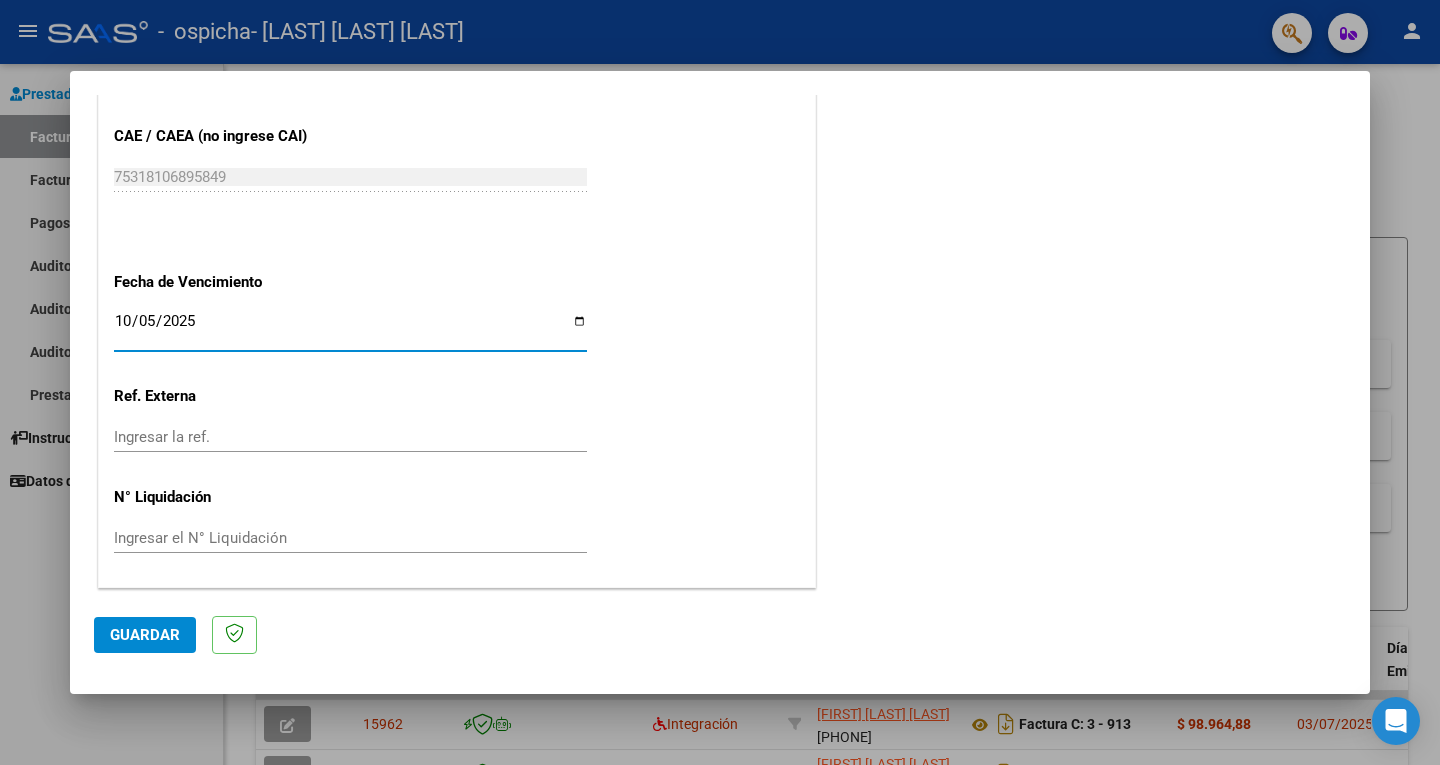 click on "Guardar" 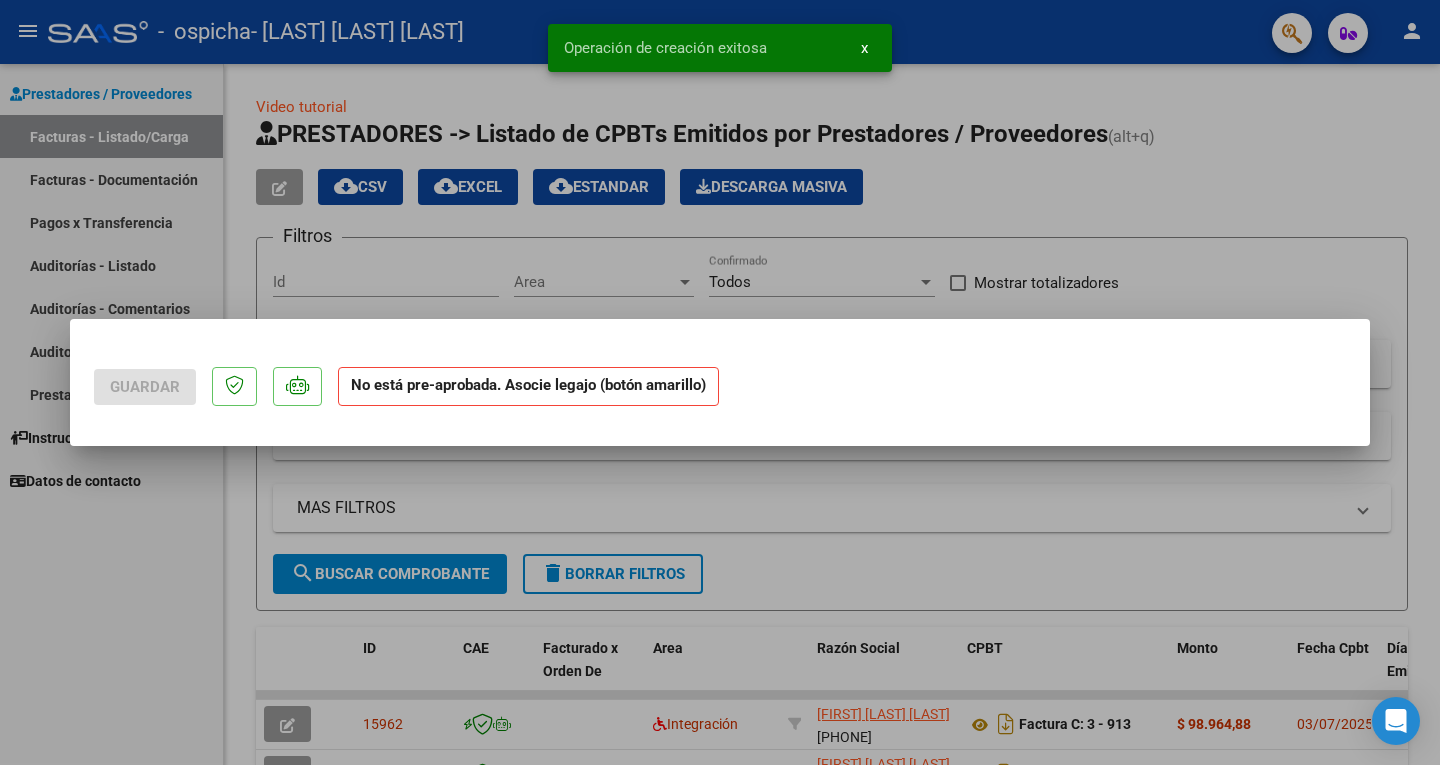 scroll, scrollTop: 0, scrollLeft: 0, axis: both 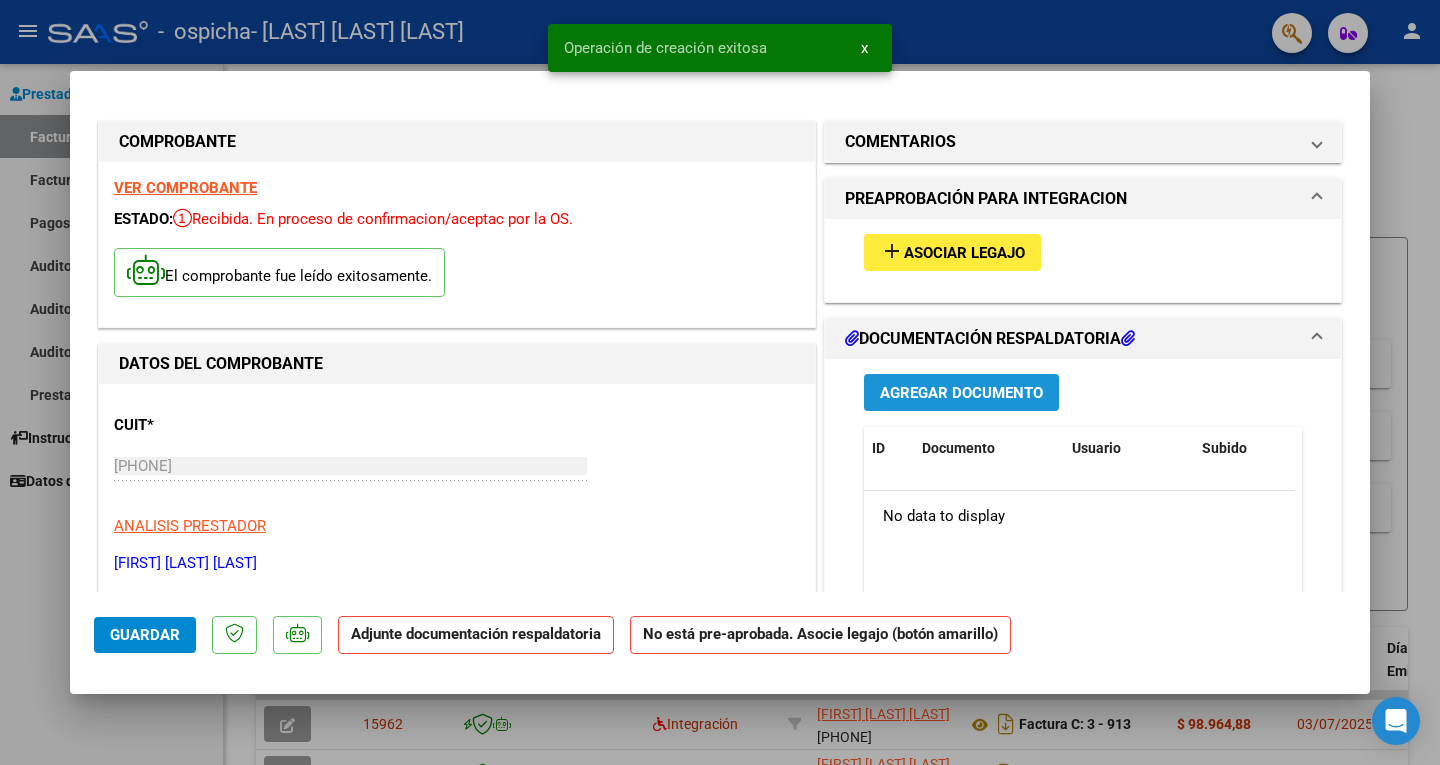 click on "Agregar Documento" at bounding box center [961, 392] 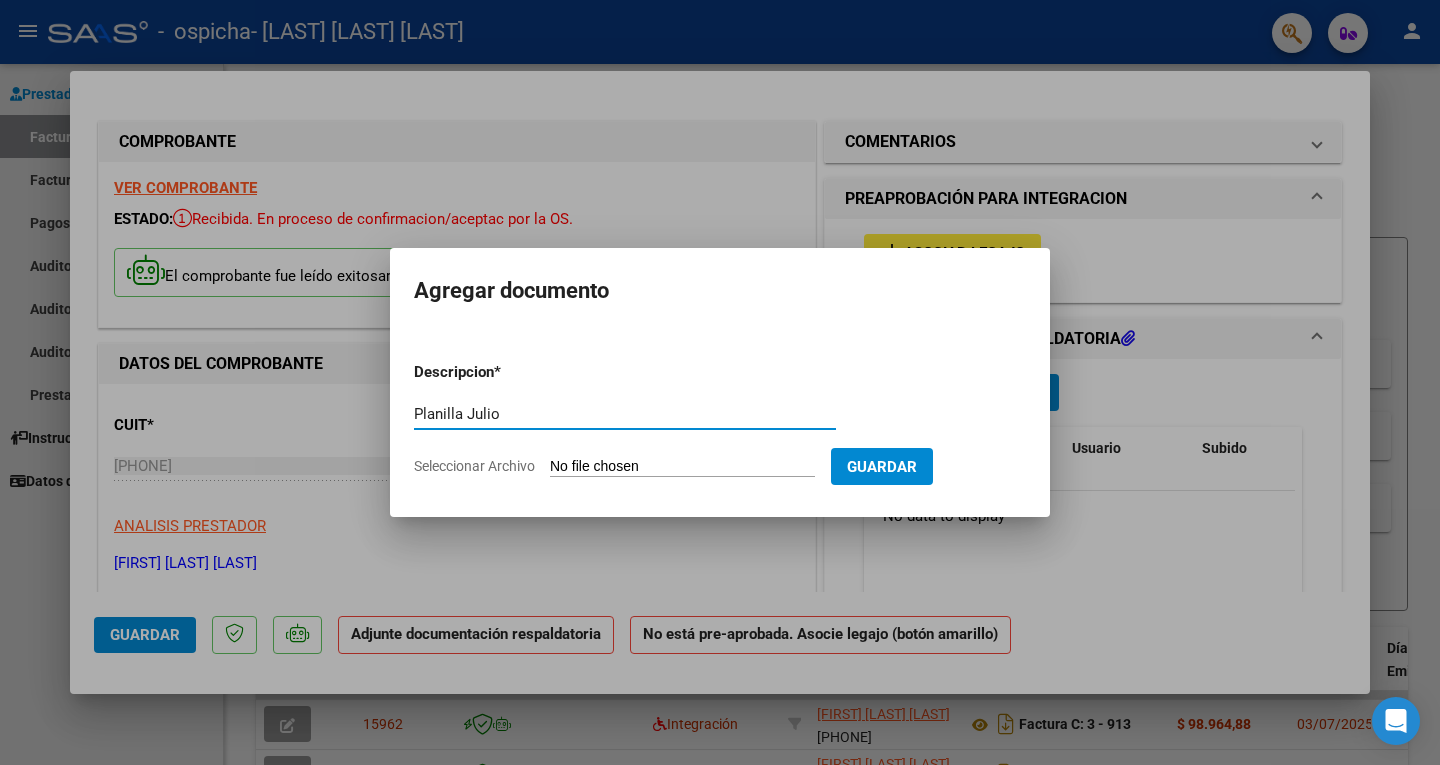type on "Planilla Julio" 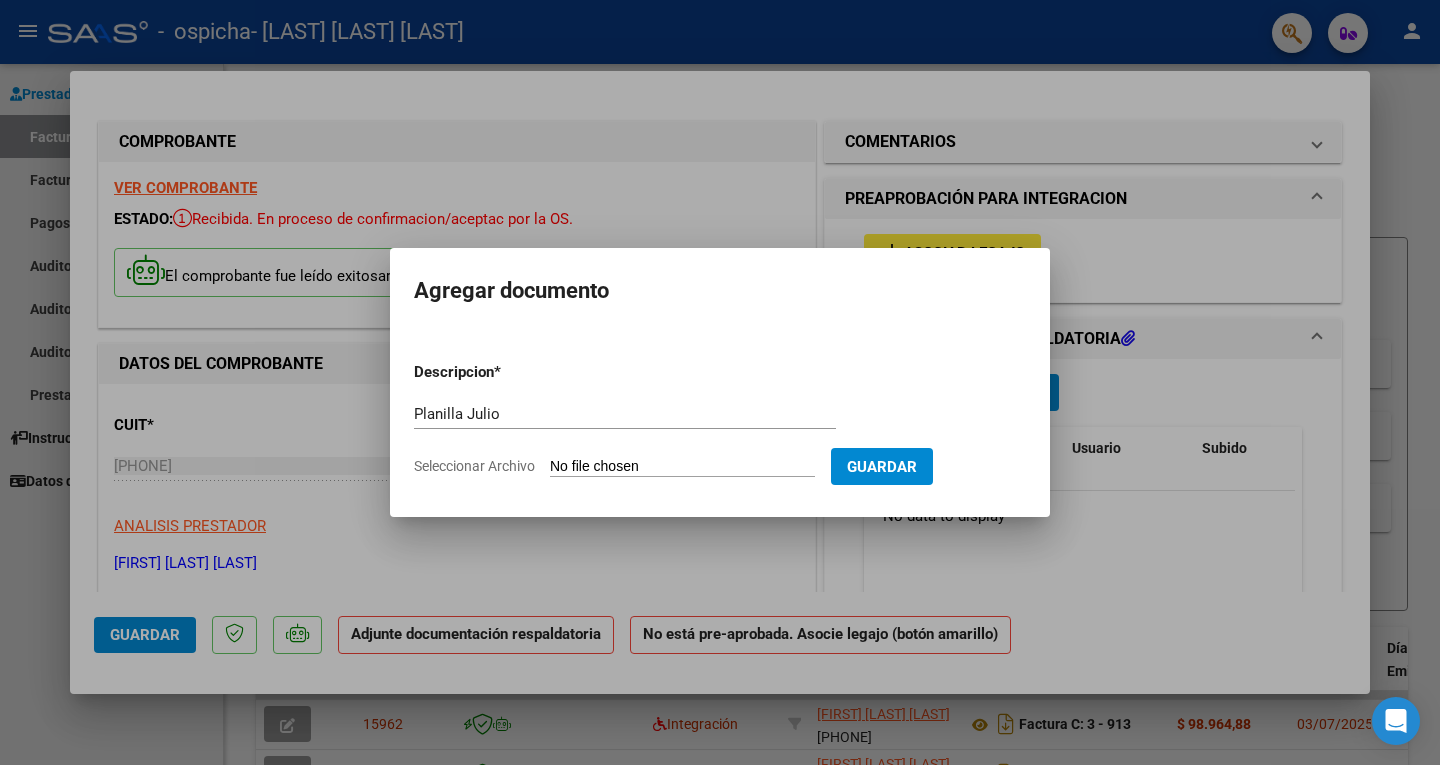 click on "Seleccionar Archivo" at bounding box center [682, 467] 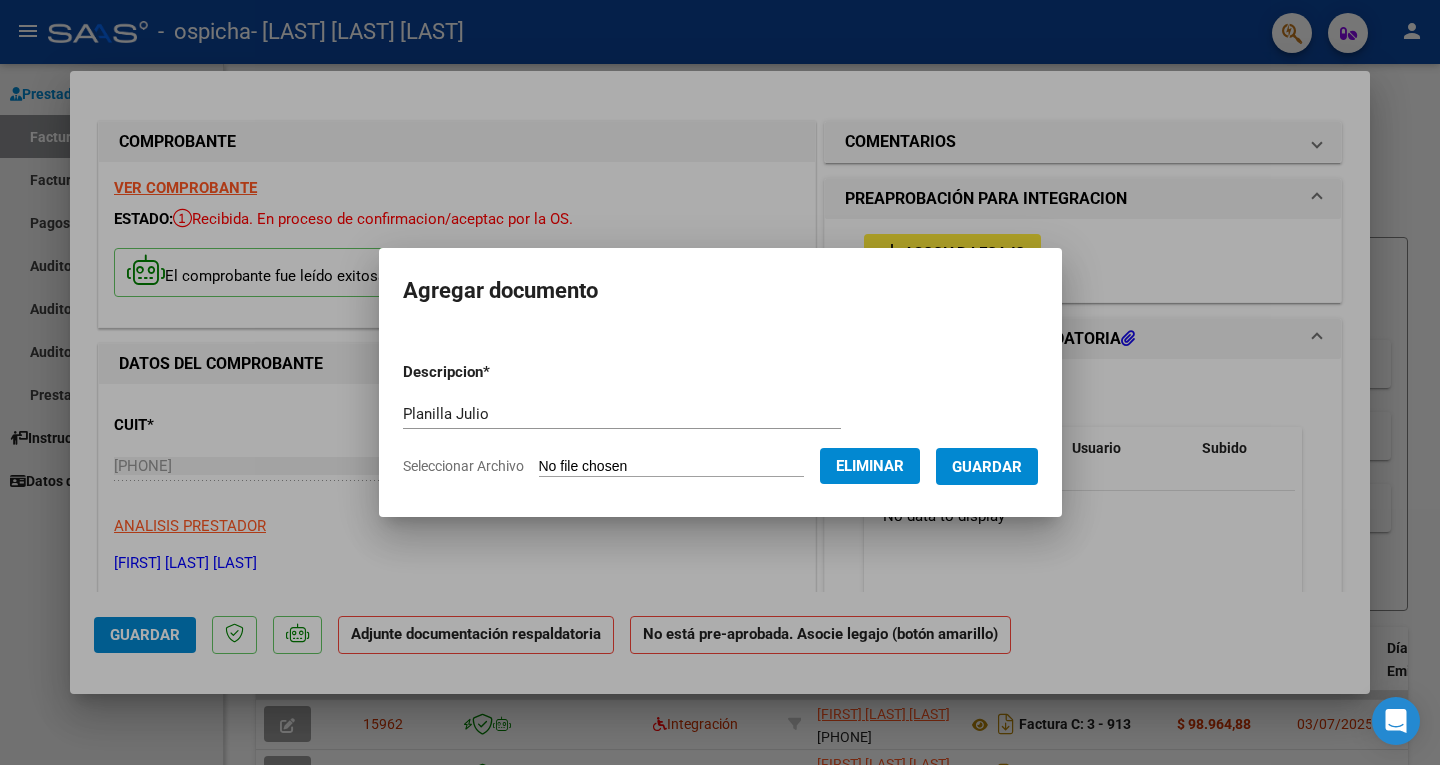 click on "Guardar" at bounding box center [987, 466] 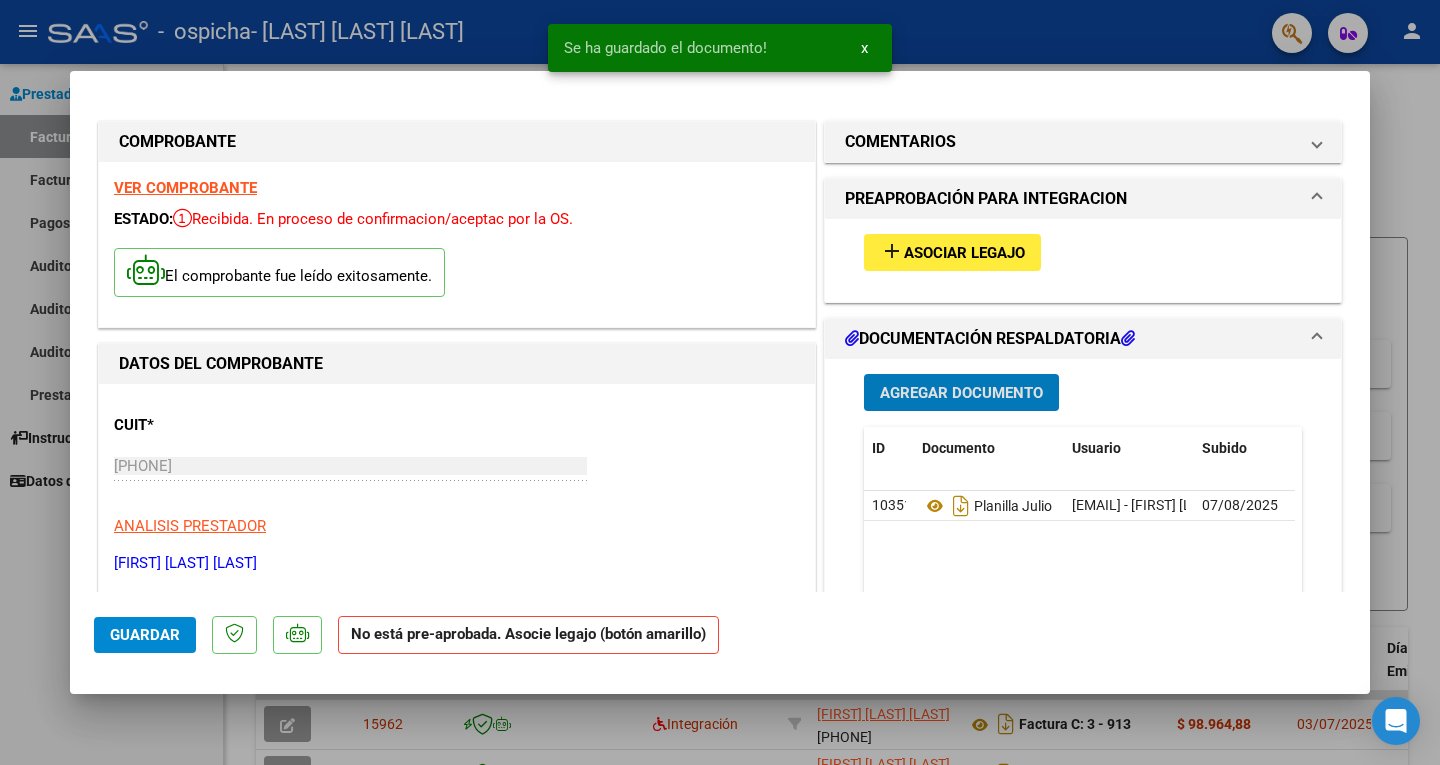 click on "Guardar" 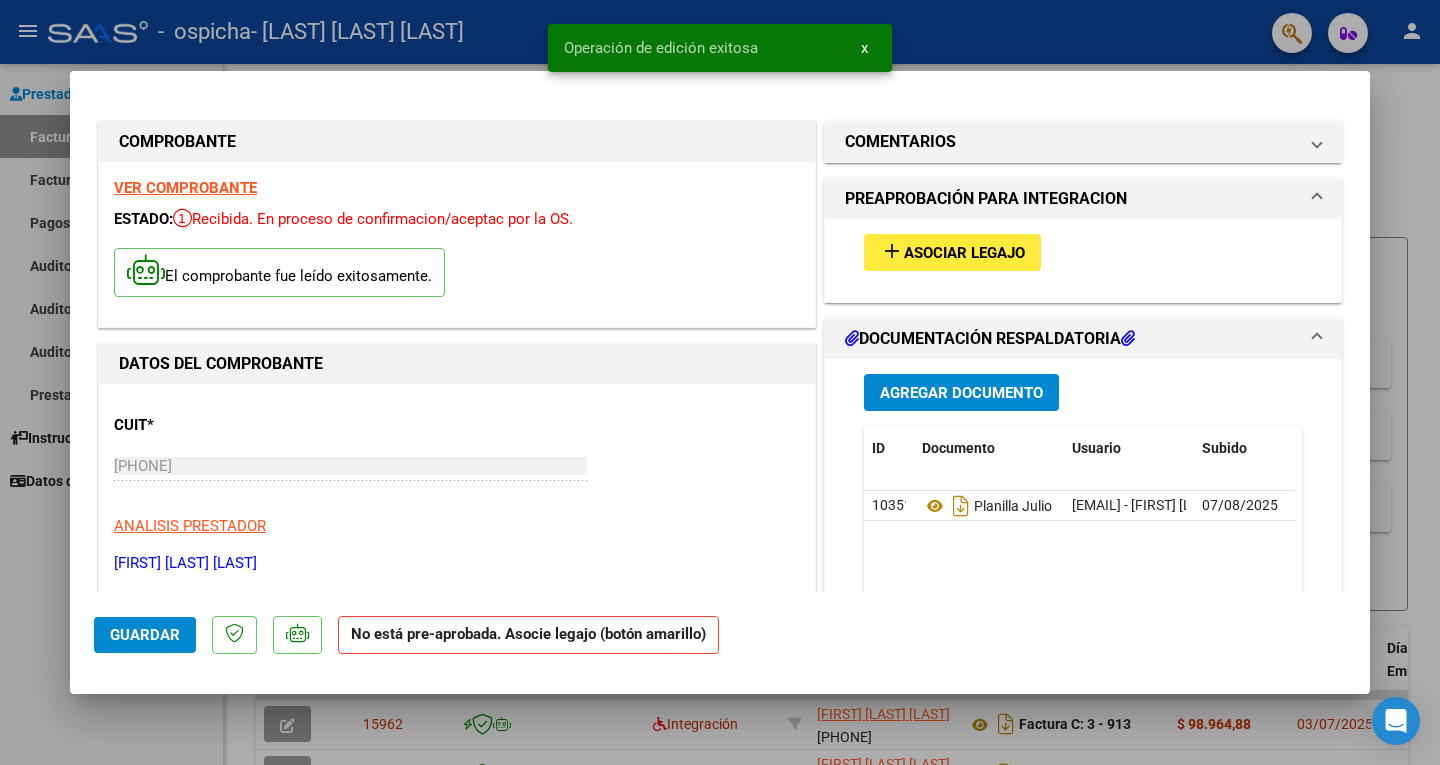 click on "Guardar" 